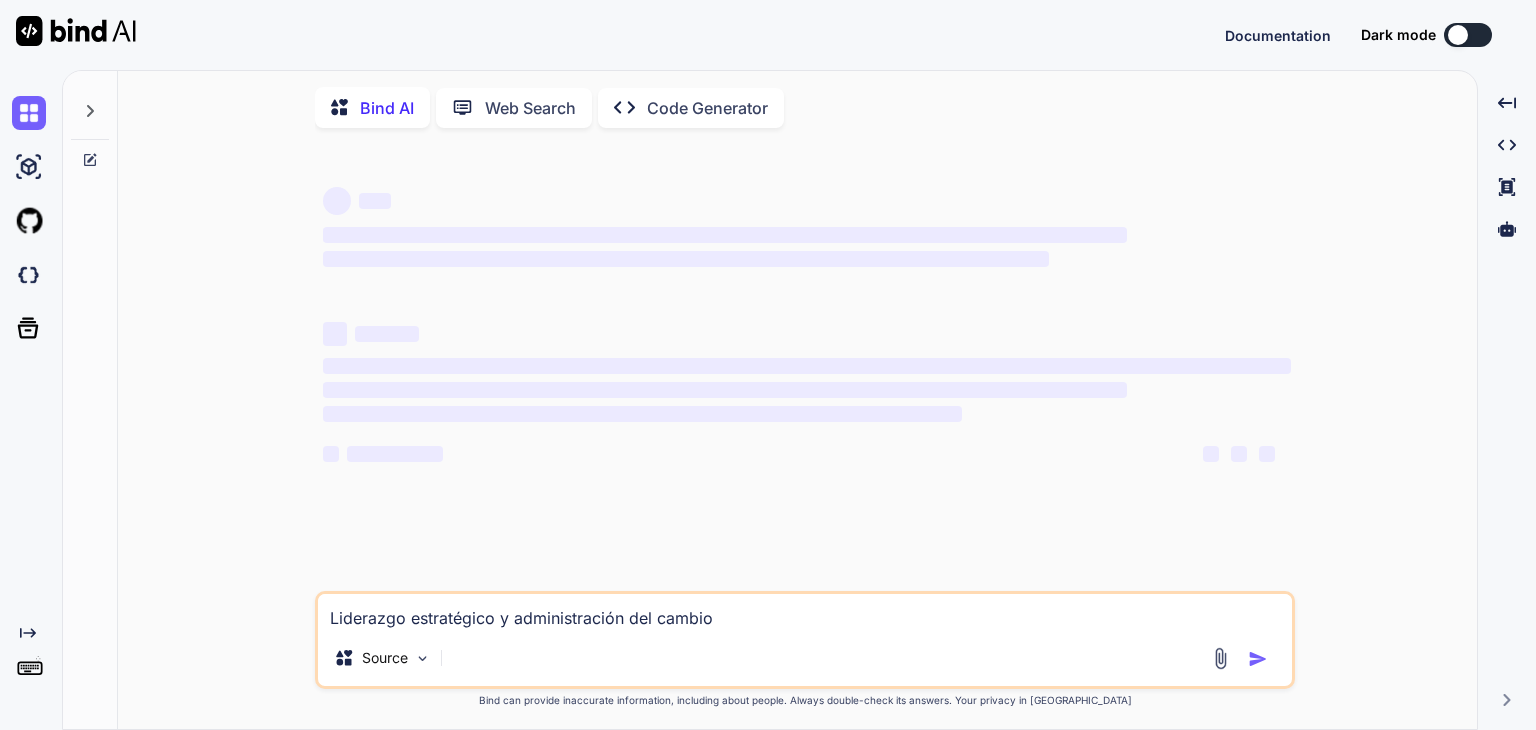 scroll, scrollTop: 0, scrollLeft: 0, axis: both 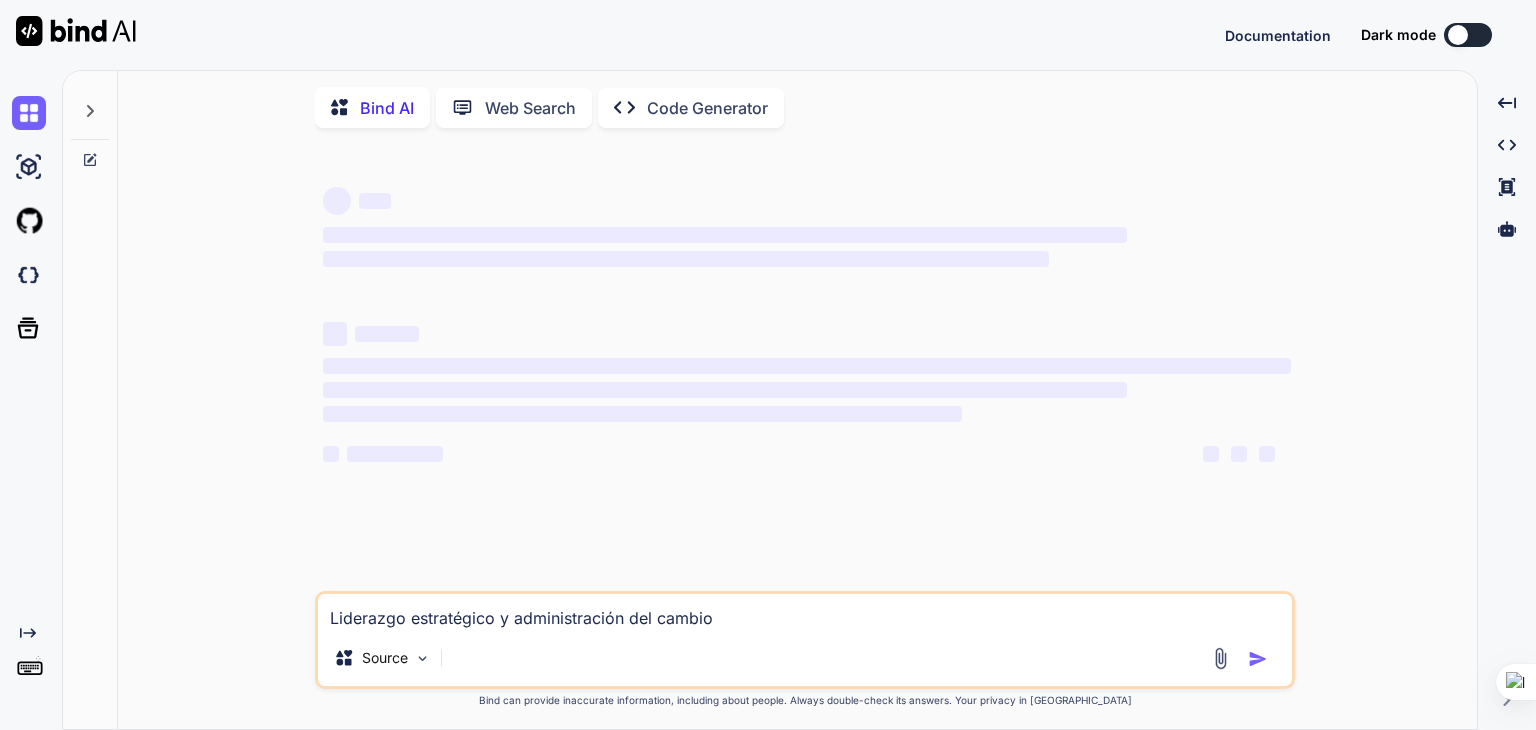 type on "x" 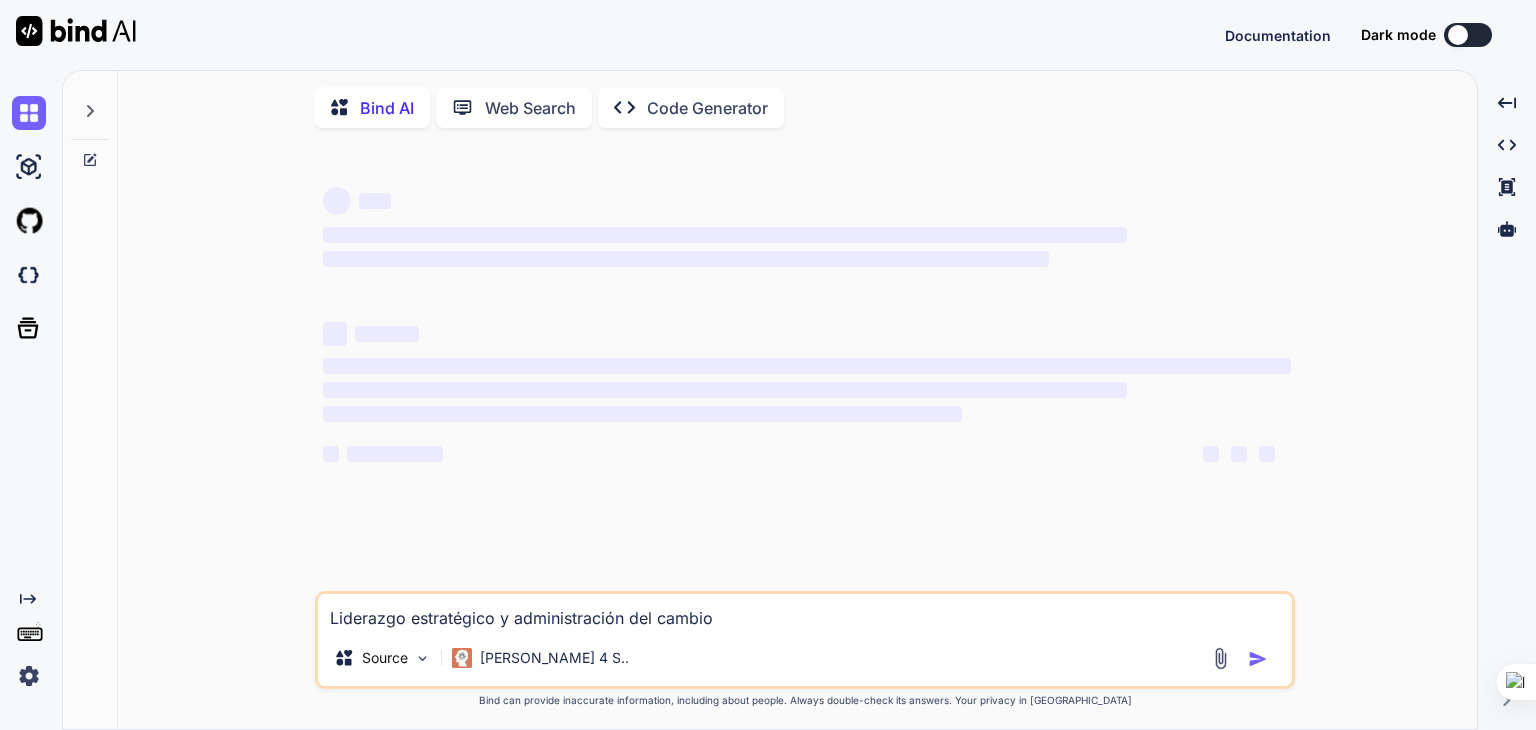 type on "Liderazgo estratégico y administración del cambio" 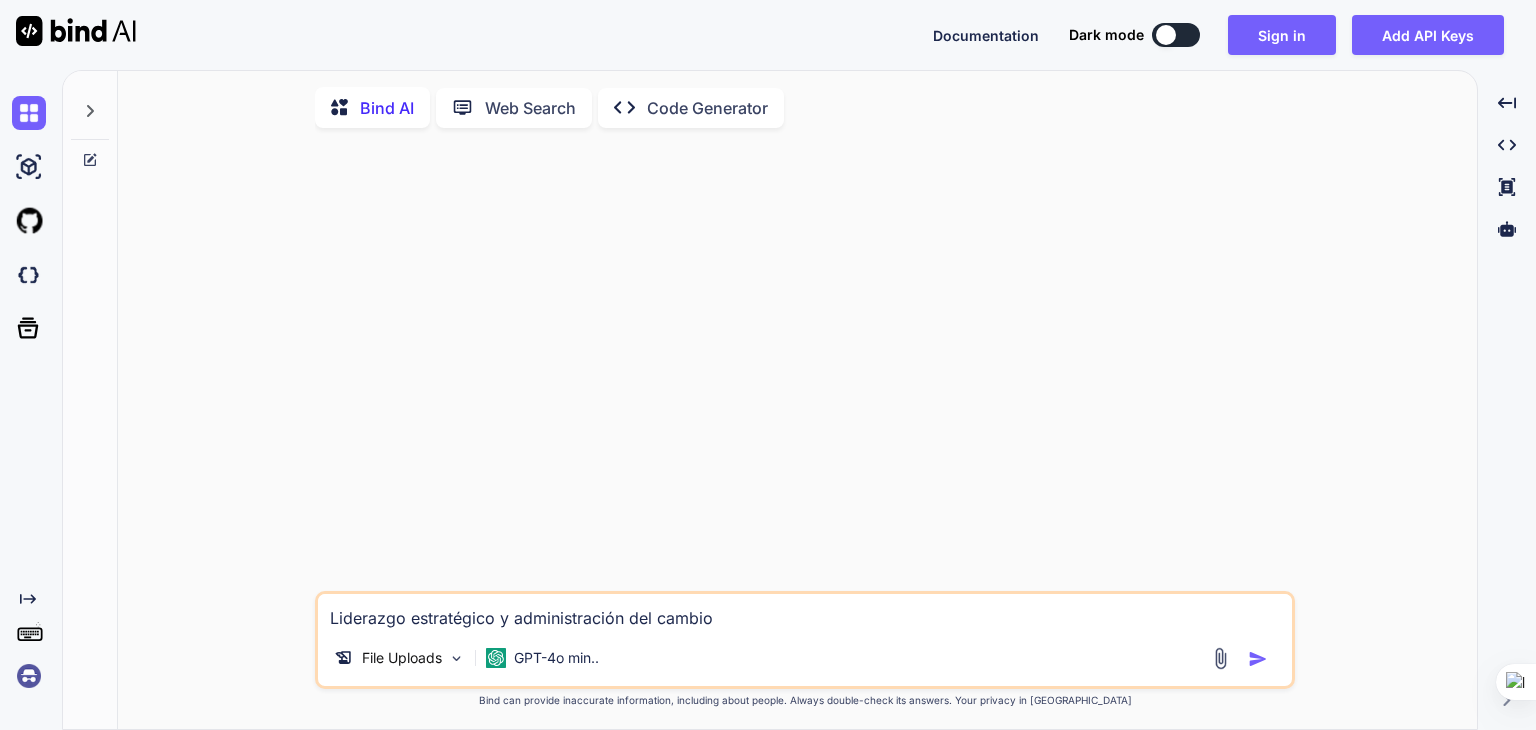 click at bounding box center [1220, 658] 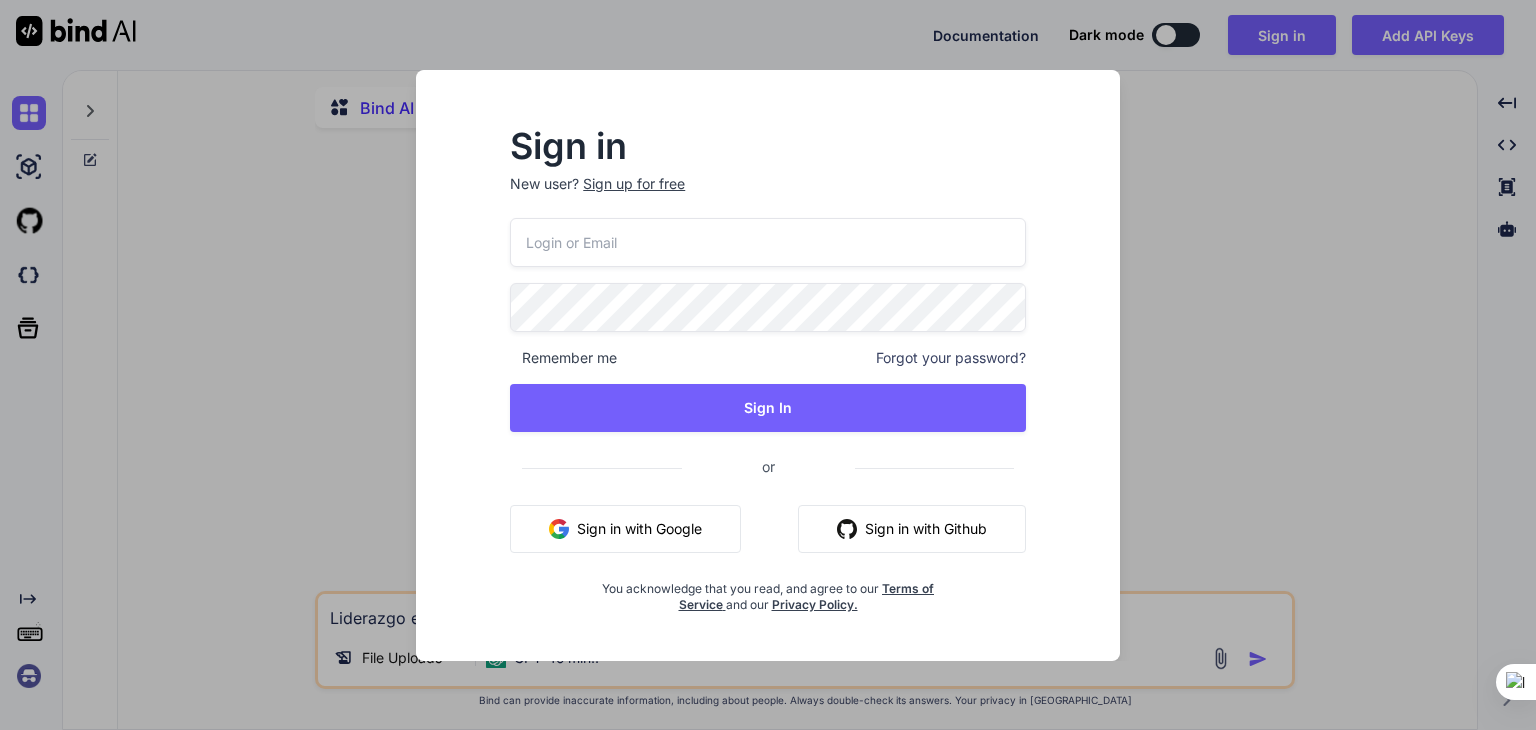 click on "Sign in New user?   Sign up for free Remember me Forgot your password? Sign In   or Sign in with Google Sign in with Github You acknowledge that you read, and agree to our   Terms of Service     and our   Privacy Policy." at bounding box center (768, 365) 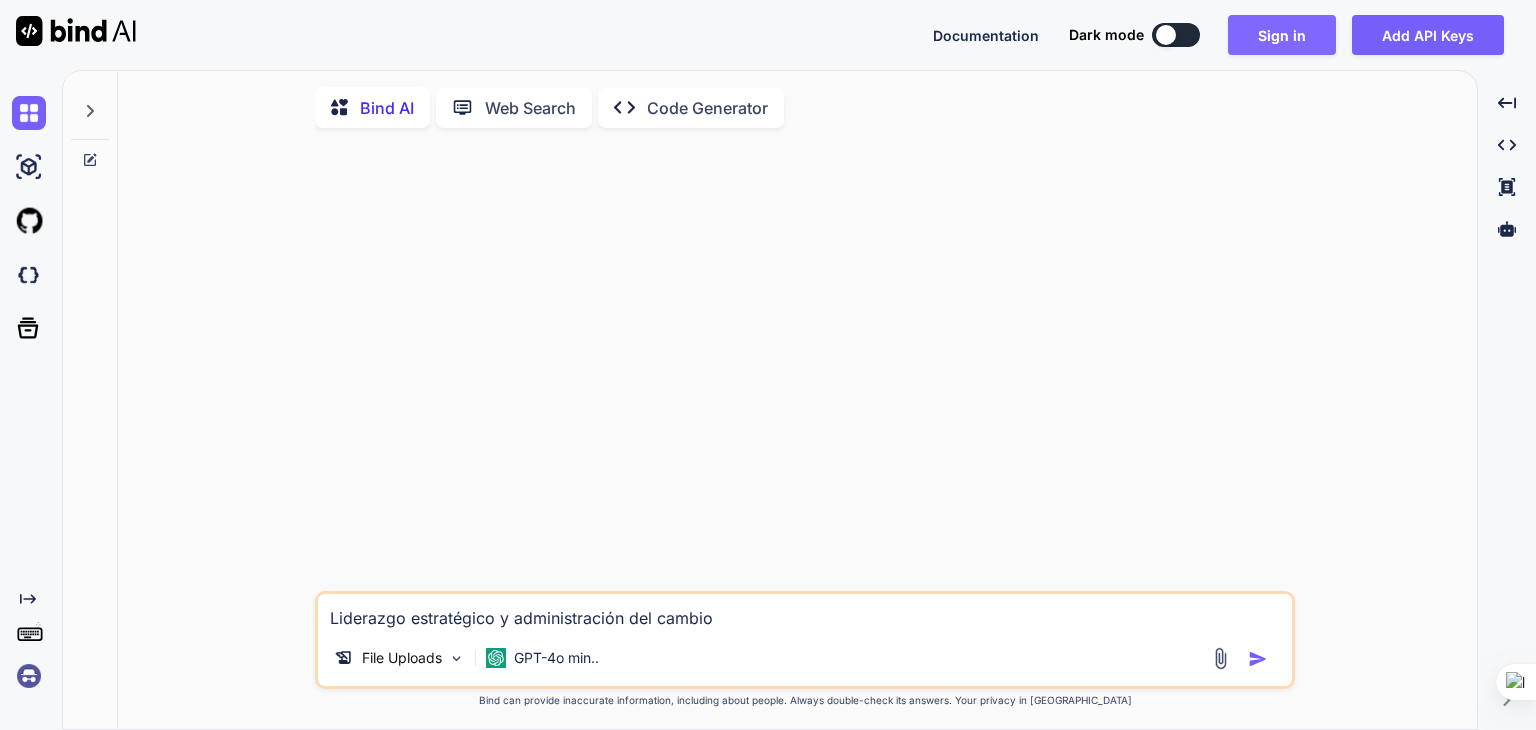 click on "Sign in" at bounding box center [1282, 35] 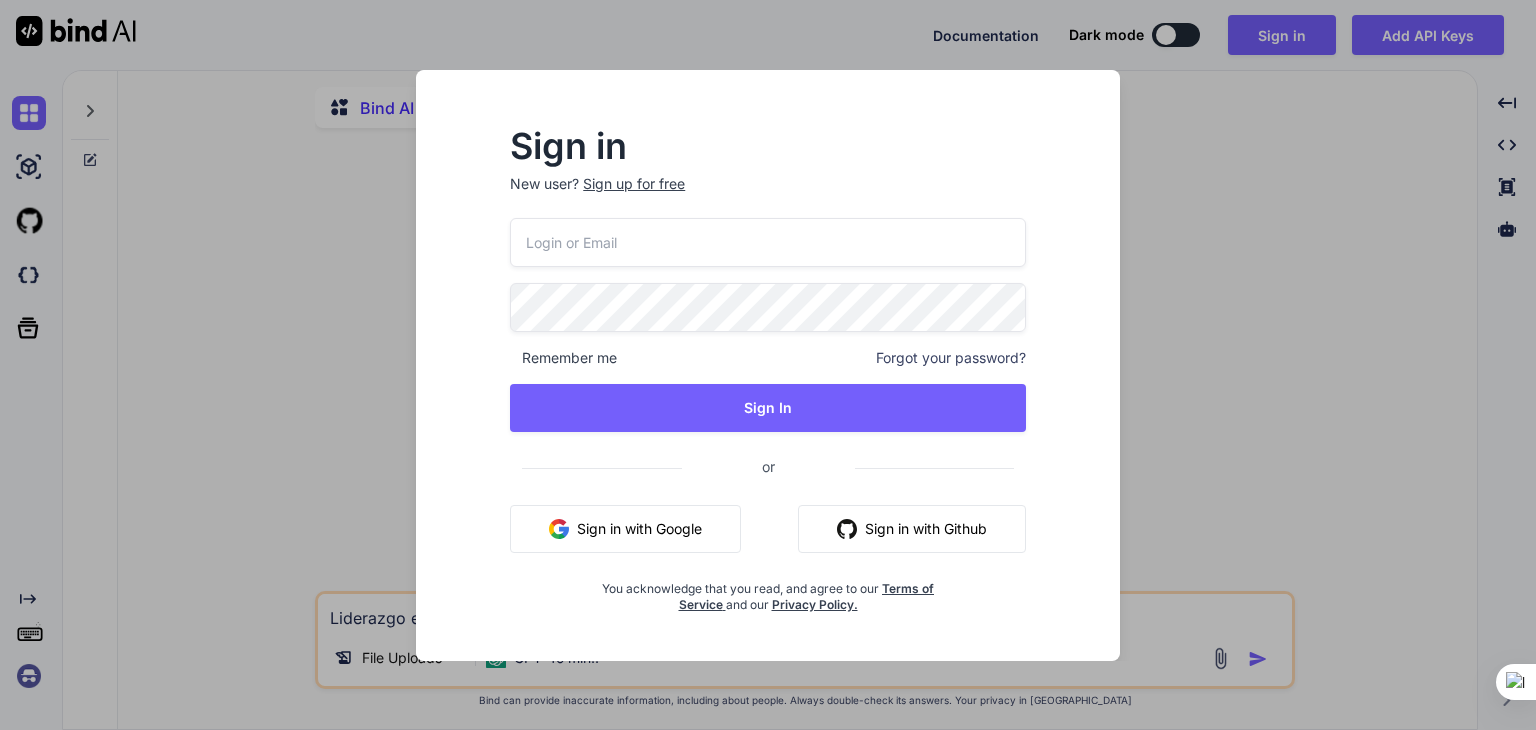 click at bounding box center (768, 242) 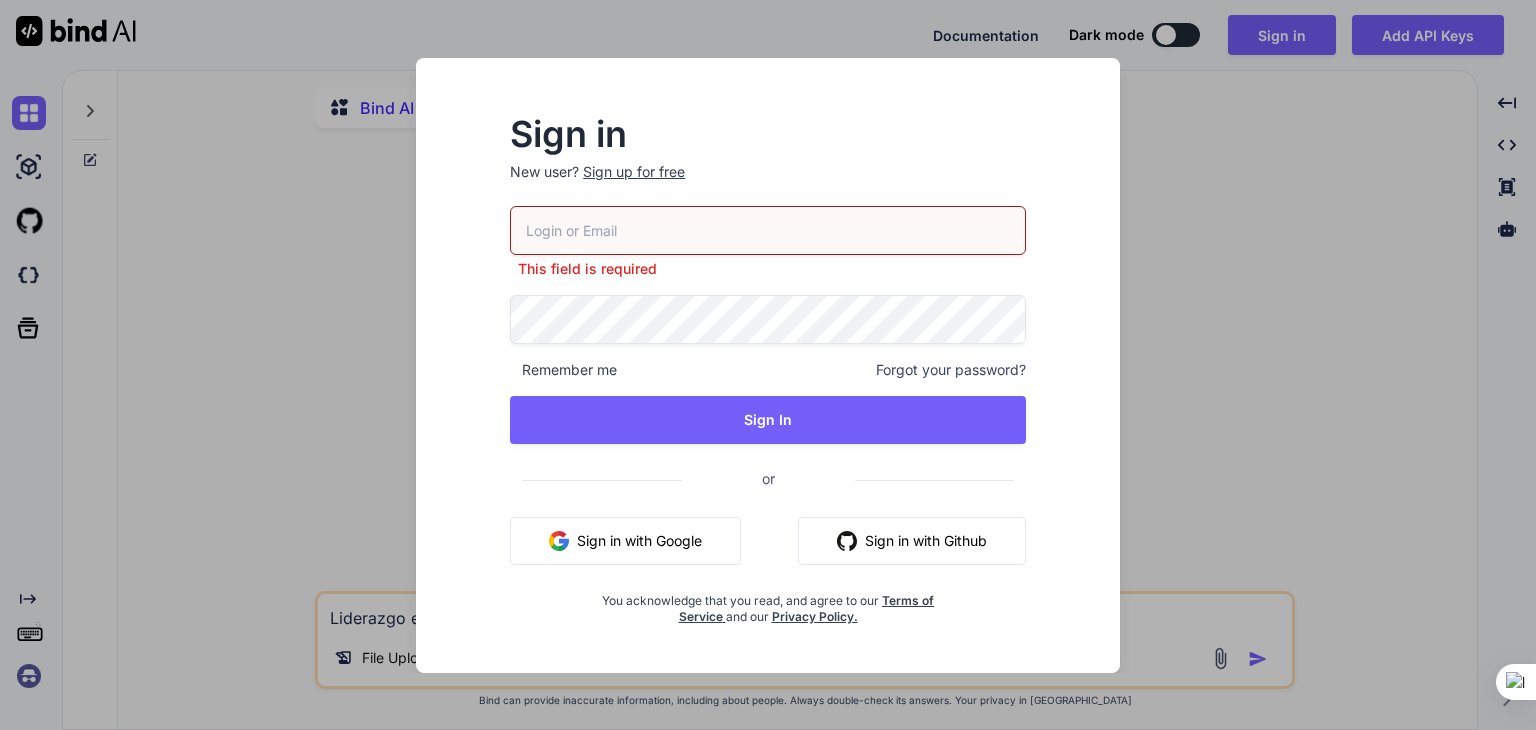 drag, startPoint x: 501, startPoint y: 509, endPoint x: 574, endPoint y: 517, distance: 73.43705 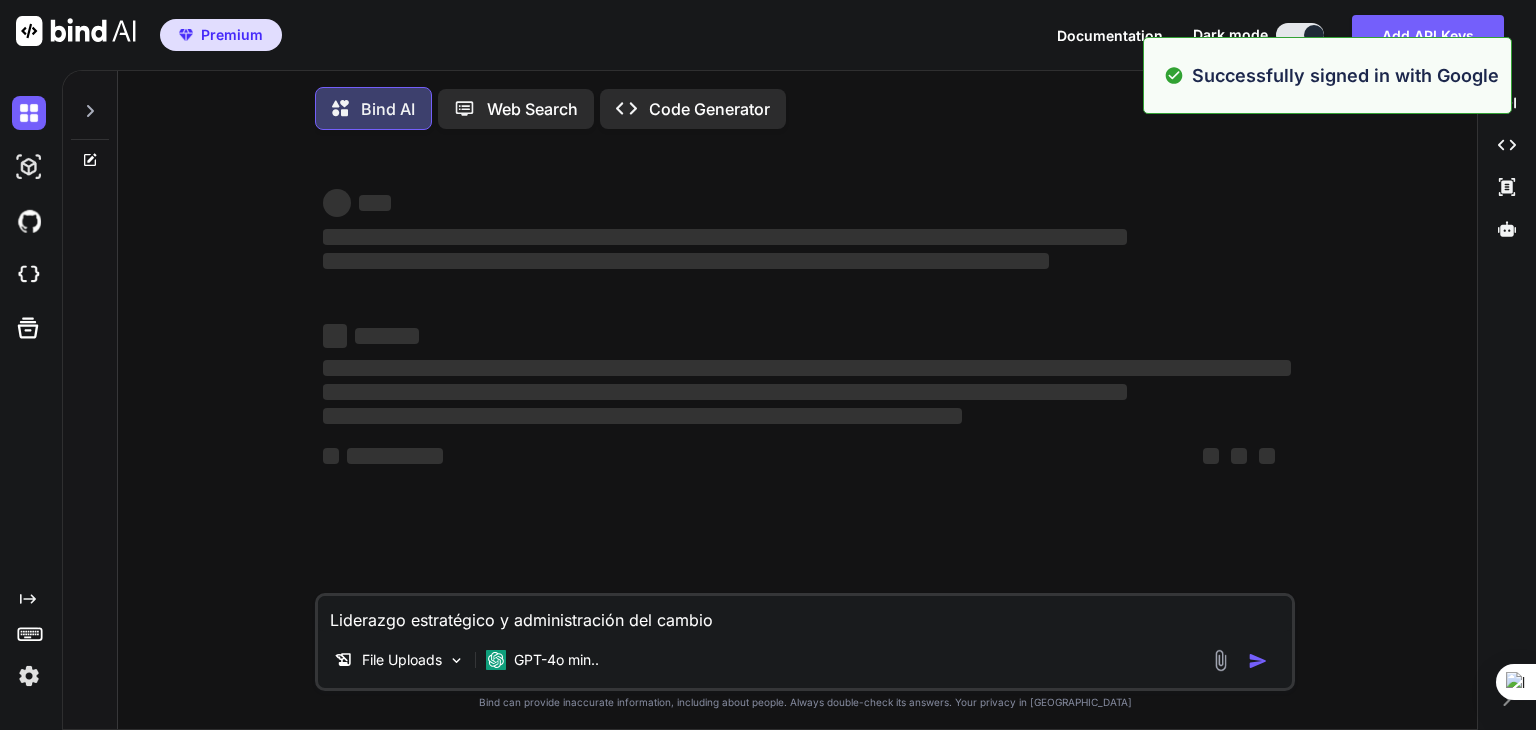 drag, startPoint x: 408, startPoint y: 303, endPoint x: 383, endPoint y: 487, distance: 185.6906 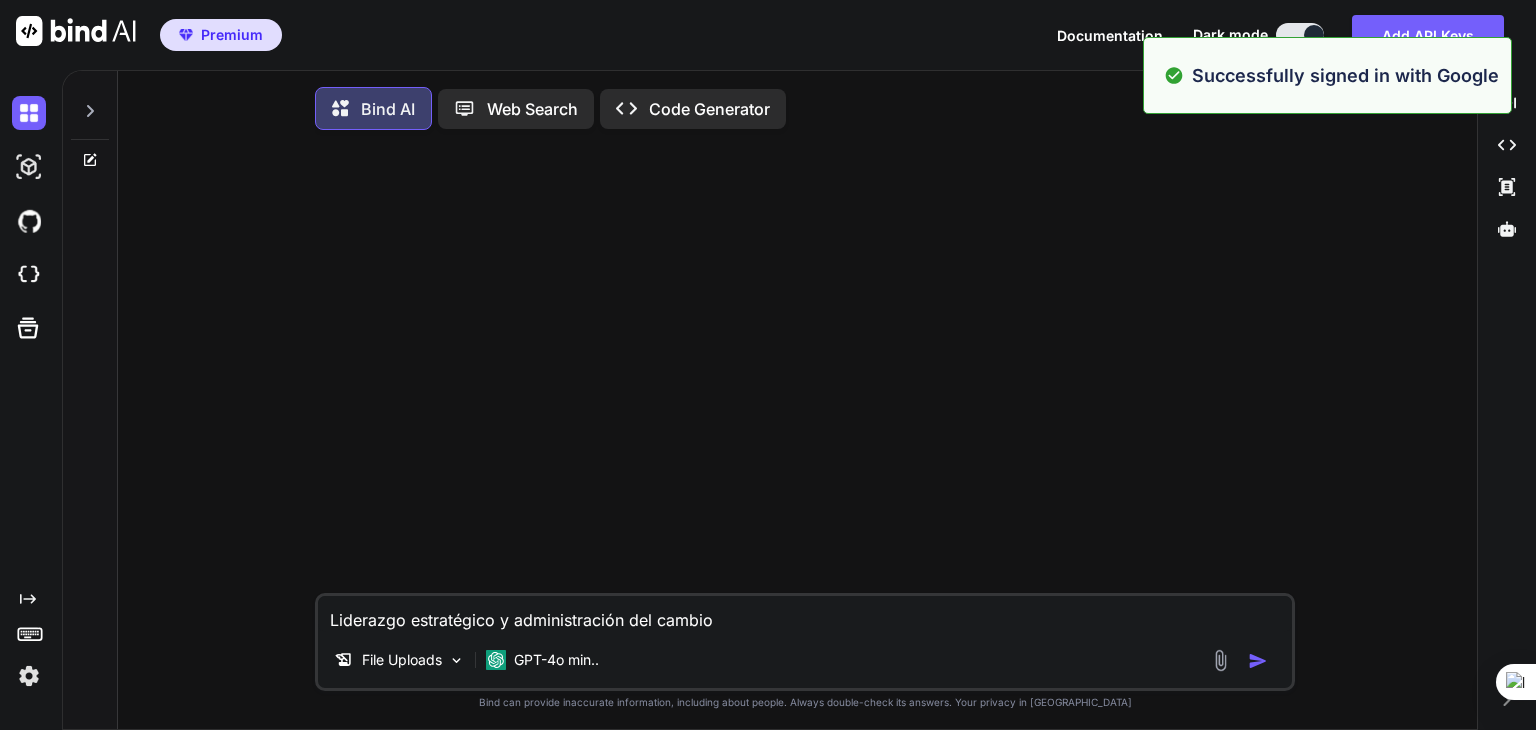 click at bounding box center (1220, 660) 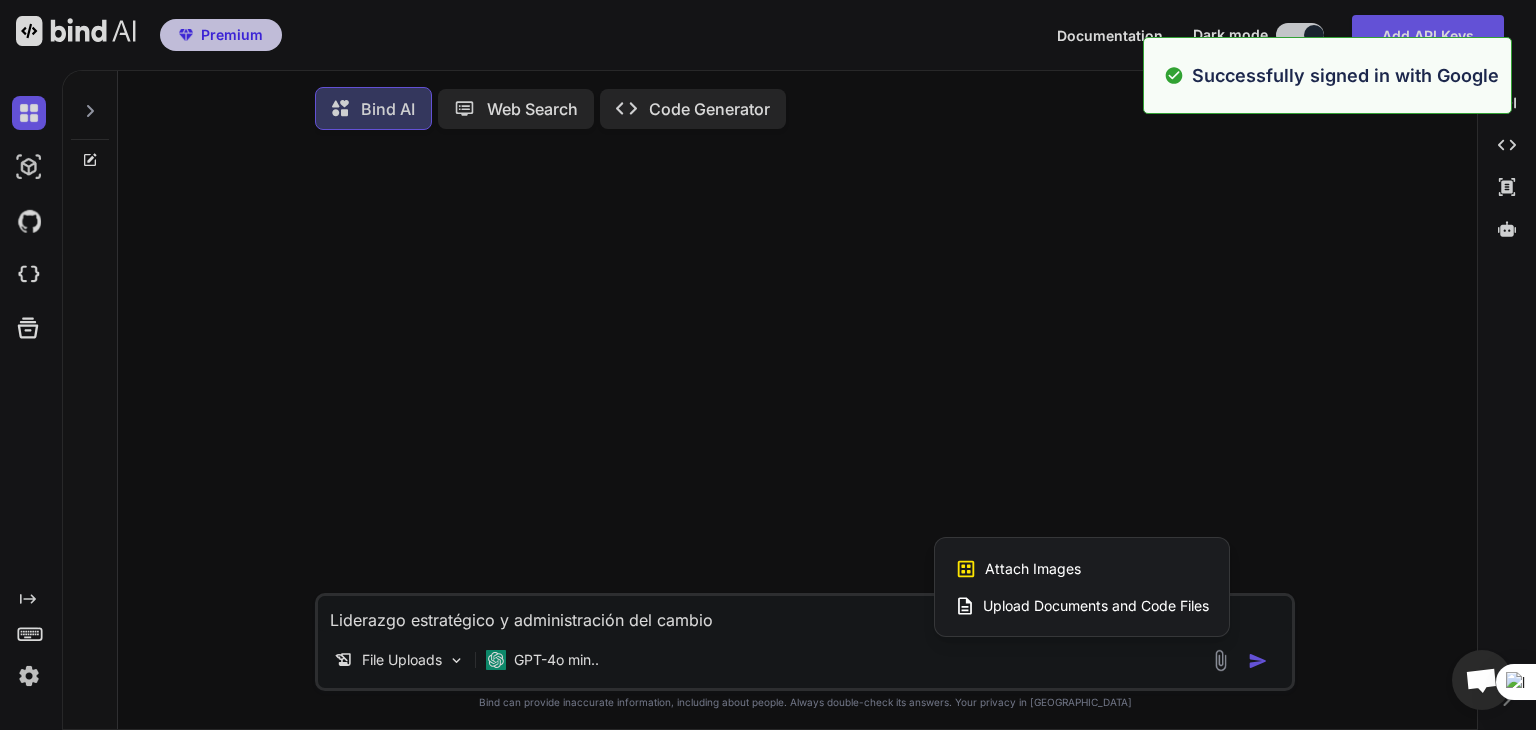 click on "Upload Documents and Code Files" at bounding box center (1096, 606) 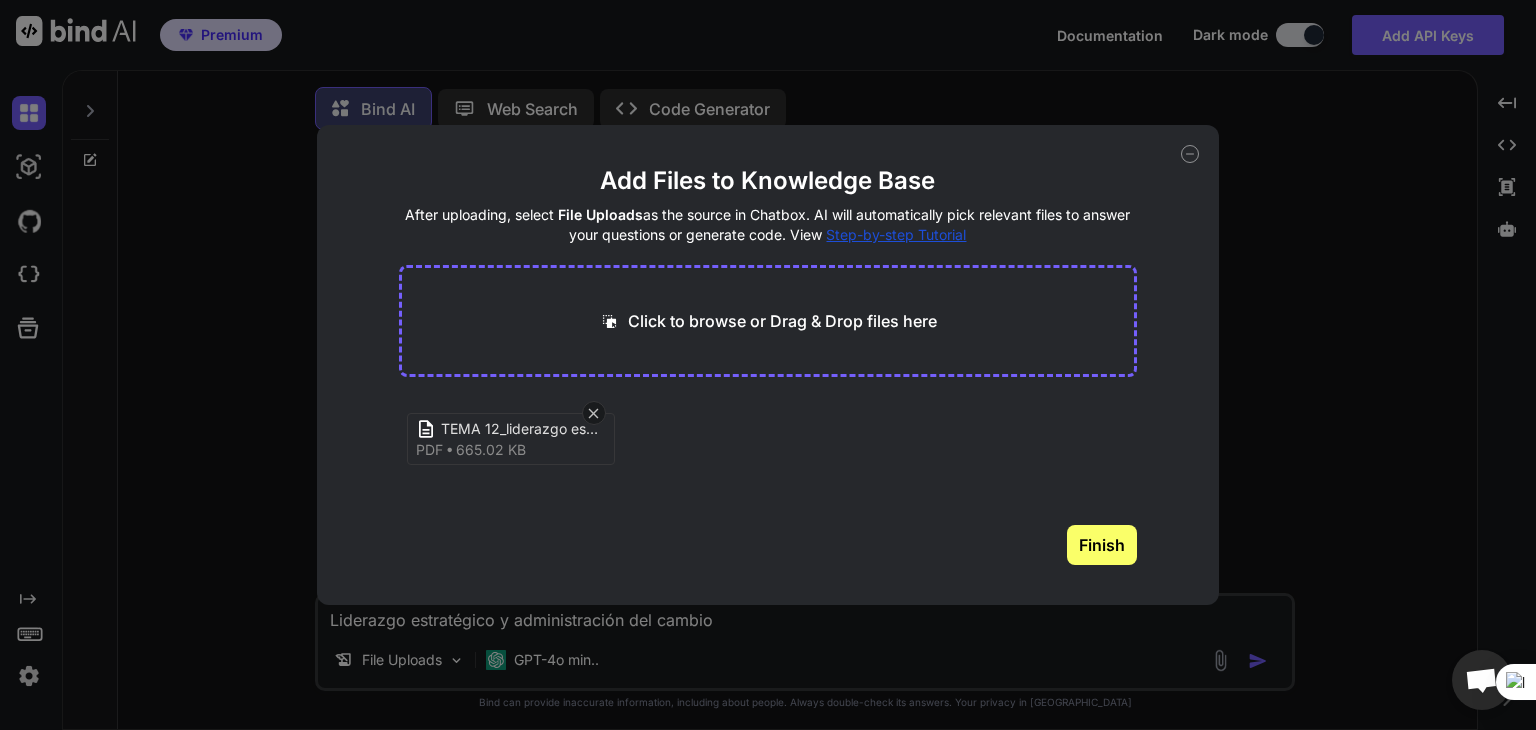 click on "Finish" at bounding box center [1102, 545] 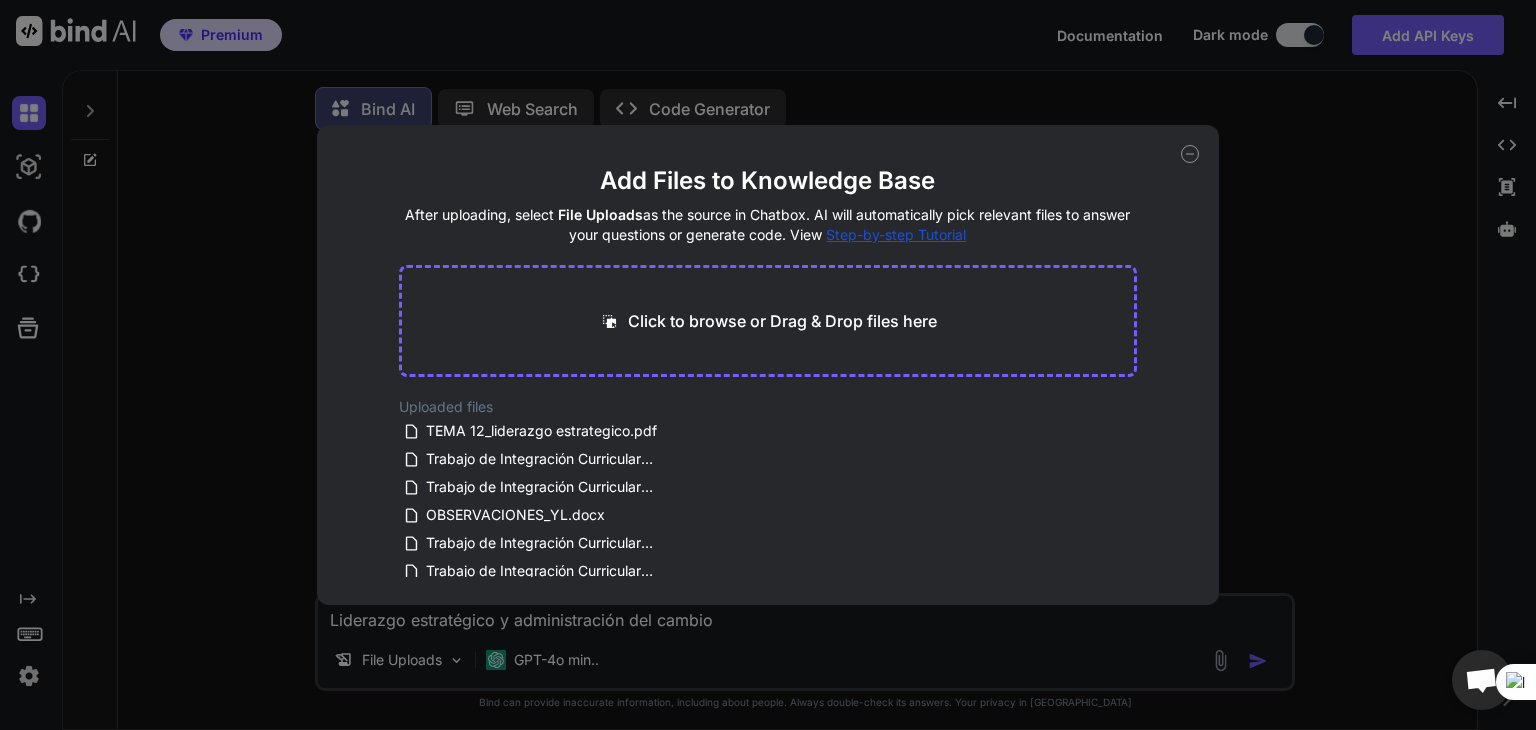 click 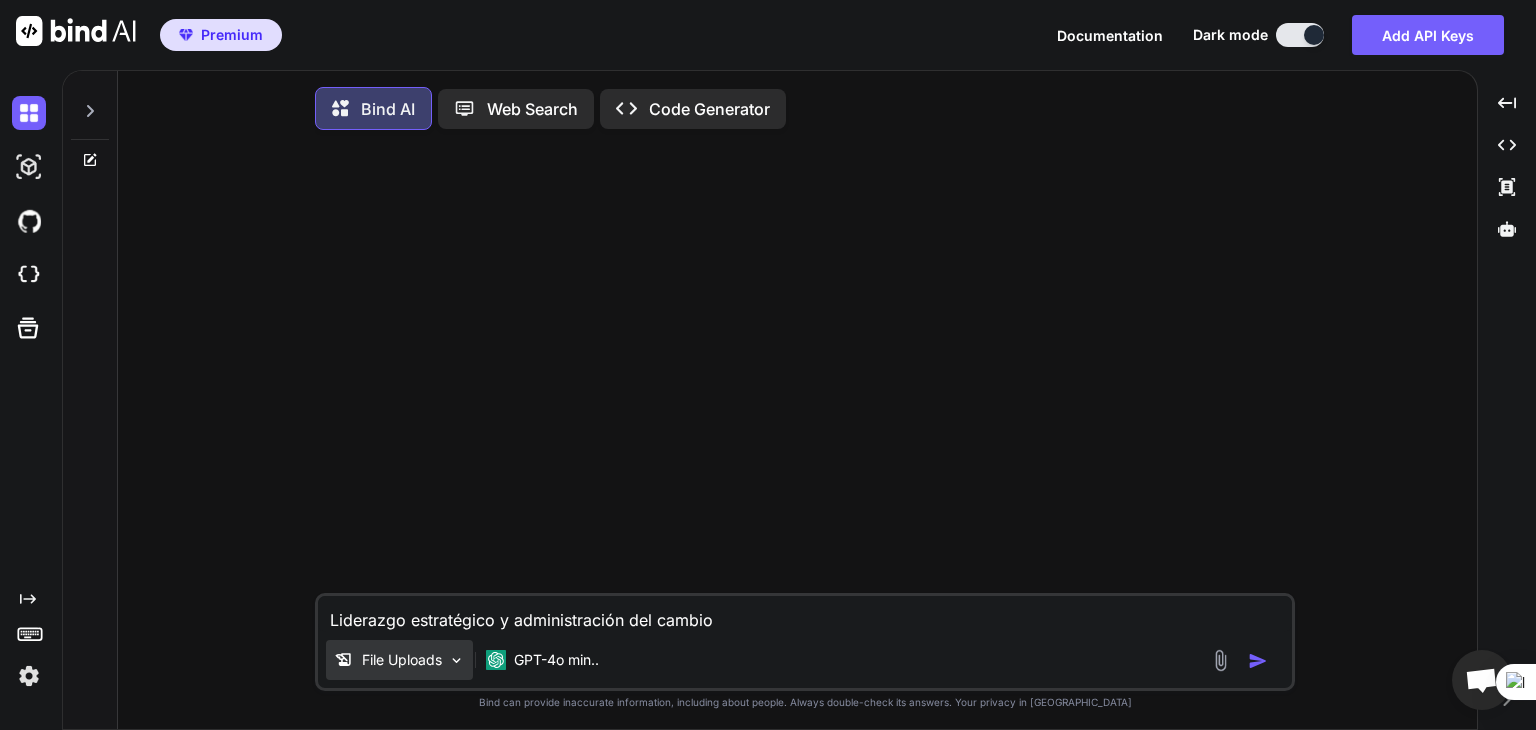click on "File Uploads" at bounding box center (402, 660) 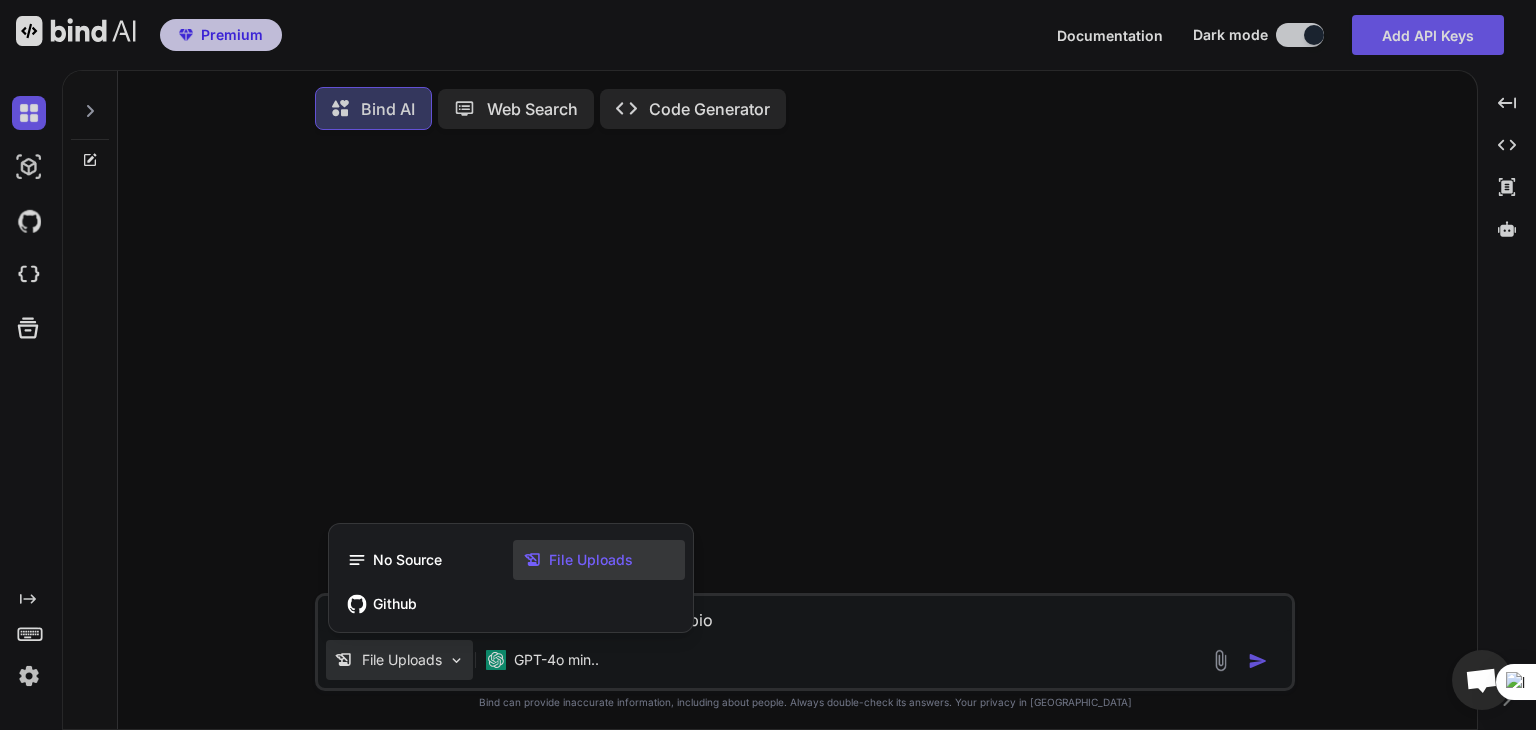 click on "File Uploads" at bounding box center (591, 560) 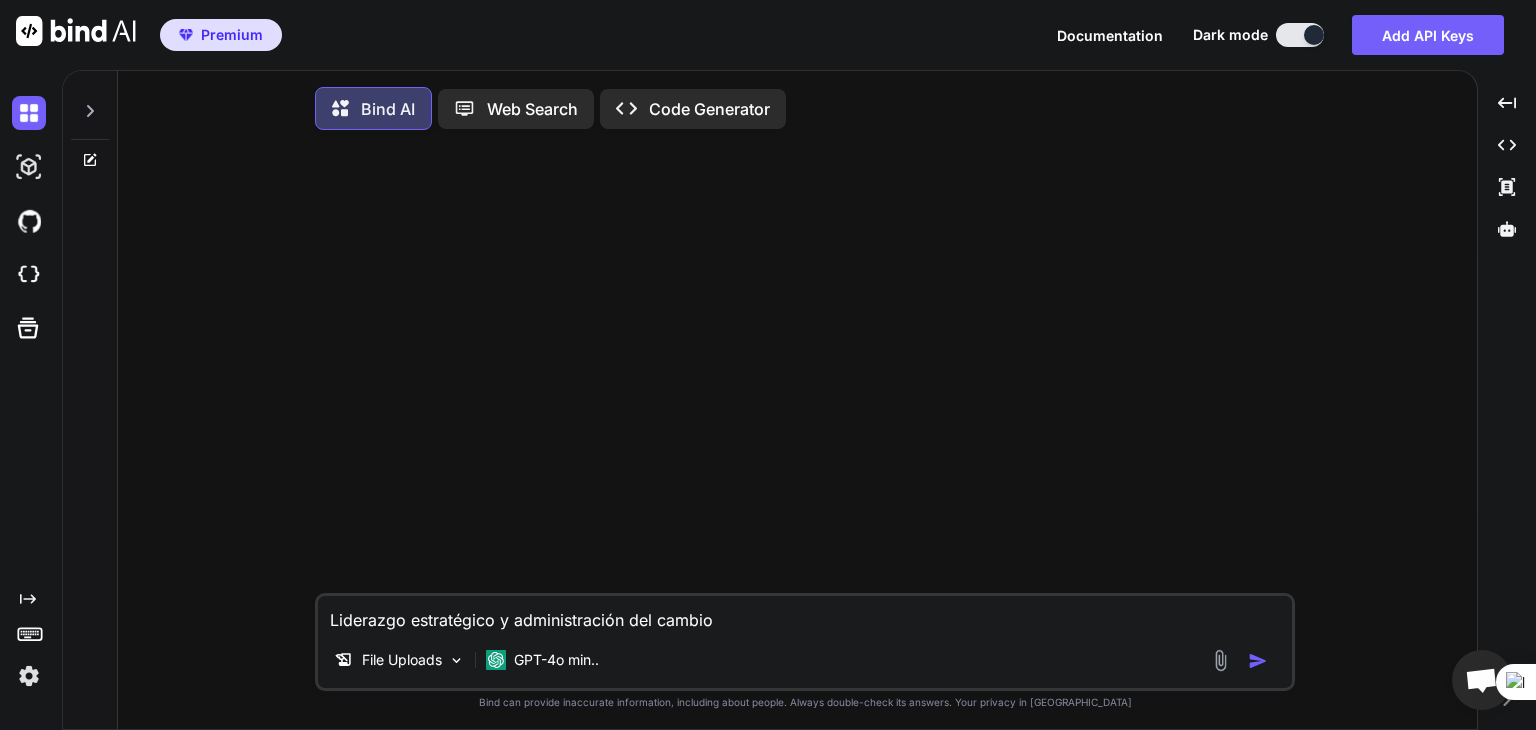 click at bounding box center [1258, 661] 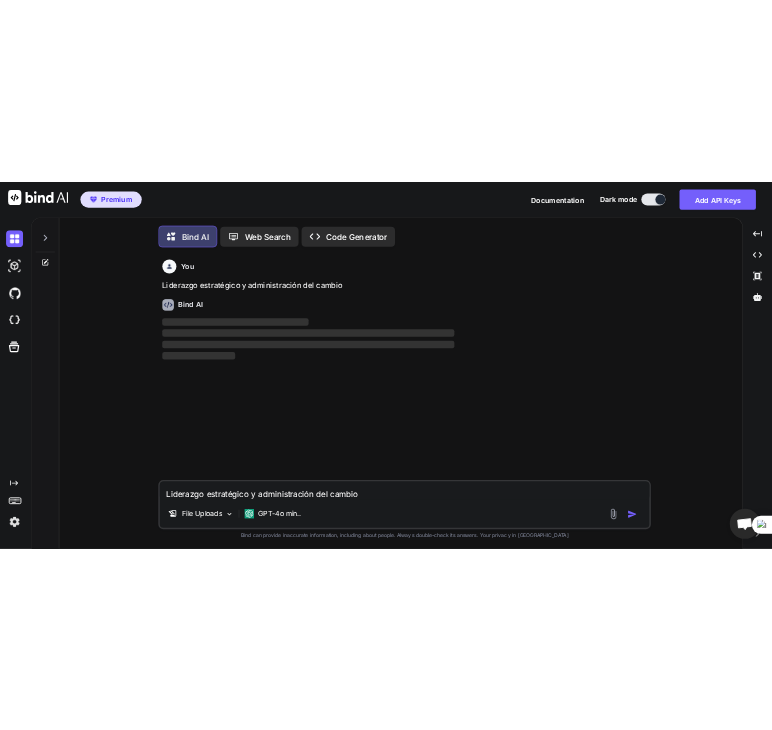 scroll, scrollTop: 8, scrollLeft: 0, axis: vertical 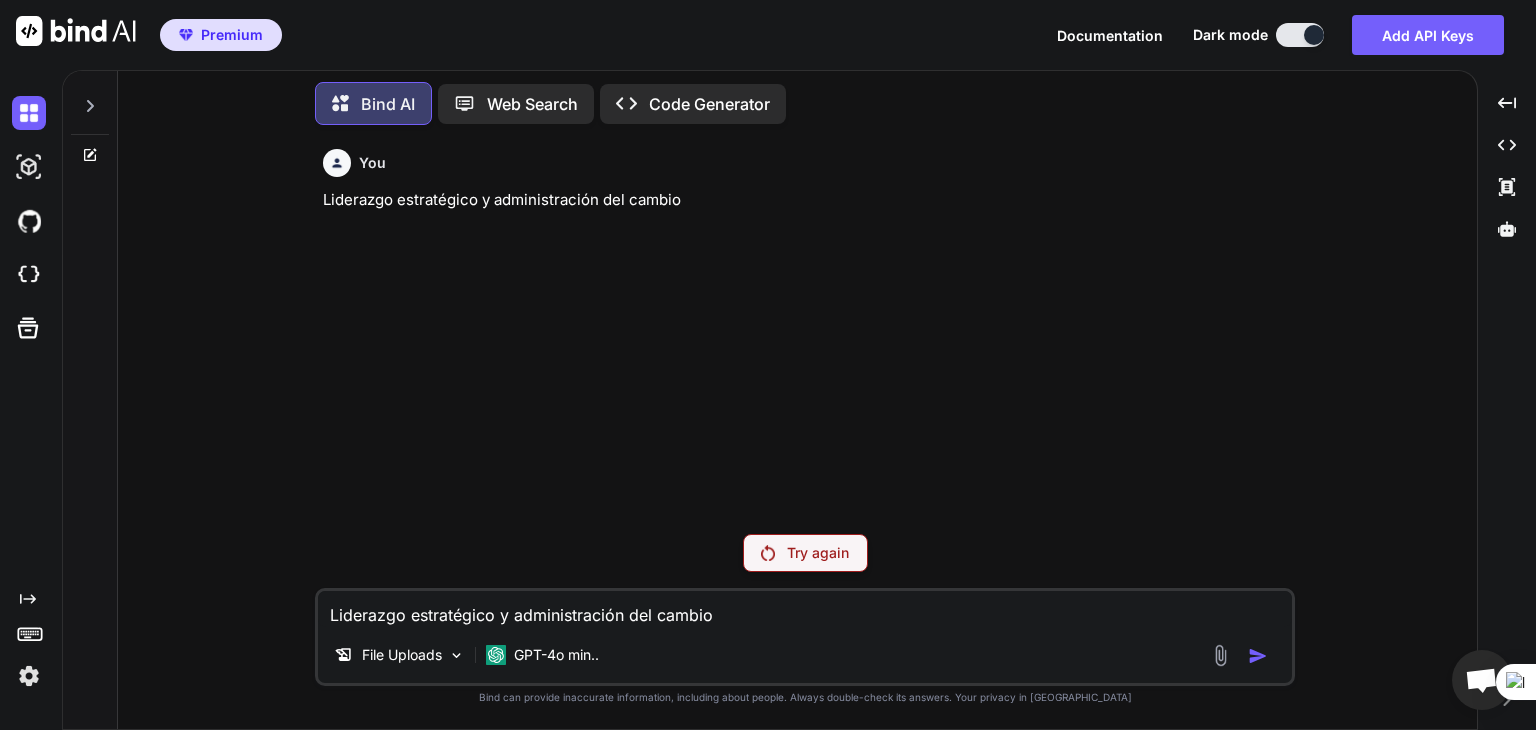 click on "Liderazgo estratégico y administración del cambio" at bounding box center (805, 609) 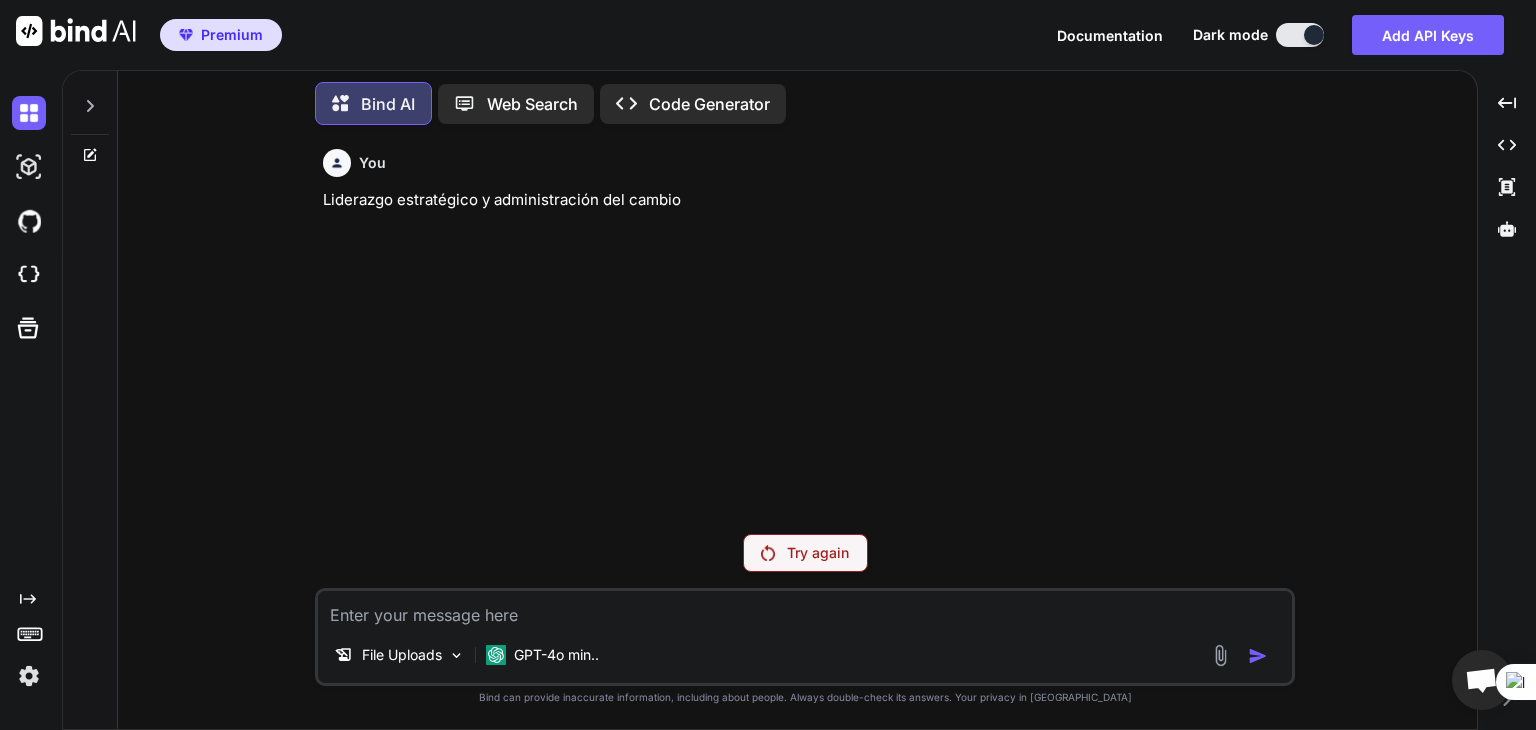 paste on "Gráfico del proceso administrativo para el PEI
(debe incIuir Planeación, organización, dirección, control, evaluación, etc.)" 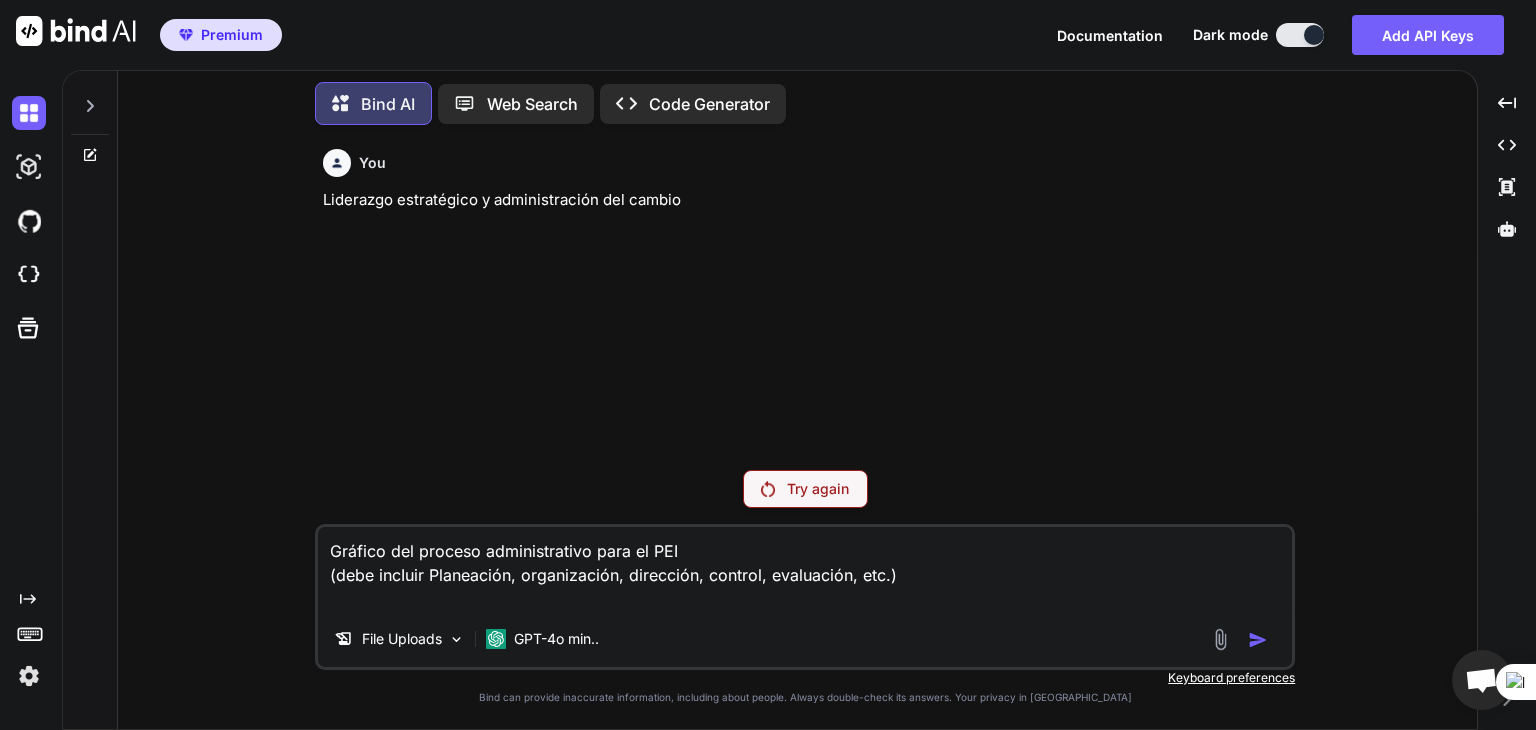 type on "Gráfico del proceso administrativo para el PEI
(debe incIuir Planeación, organización, dirección, control, evaluación, etc.)" 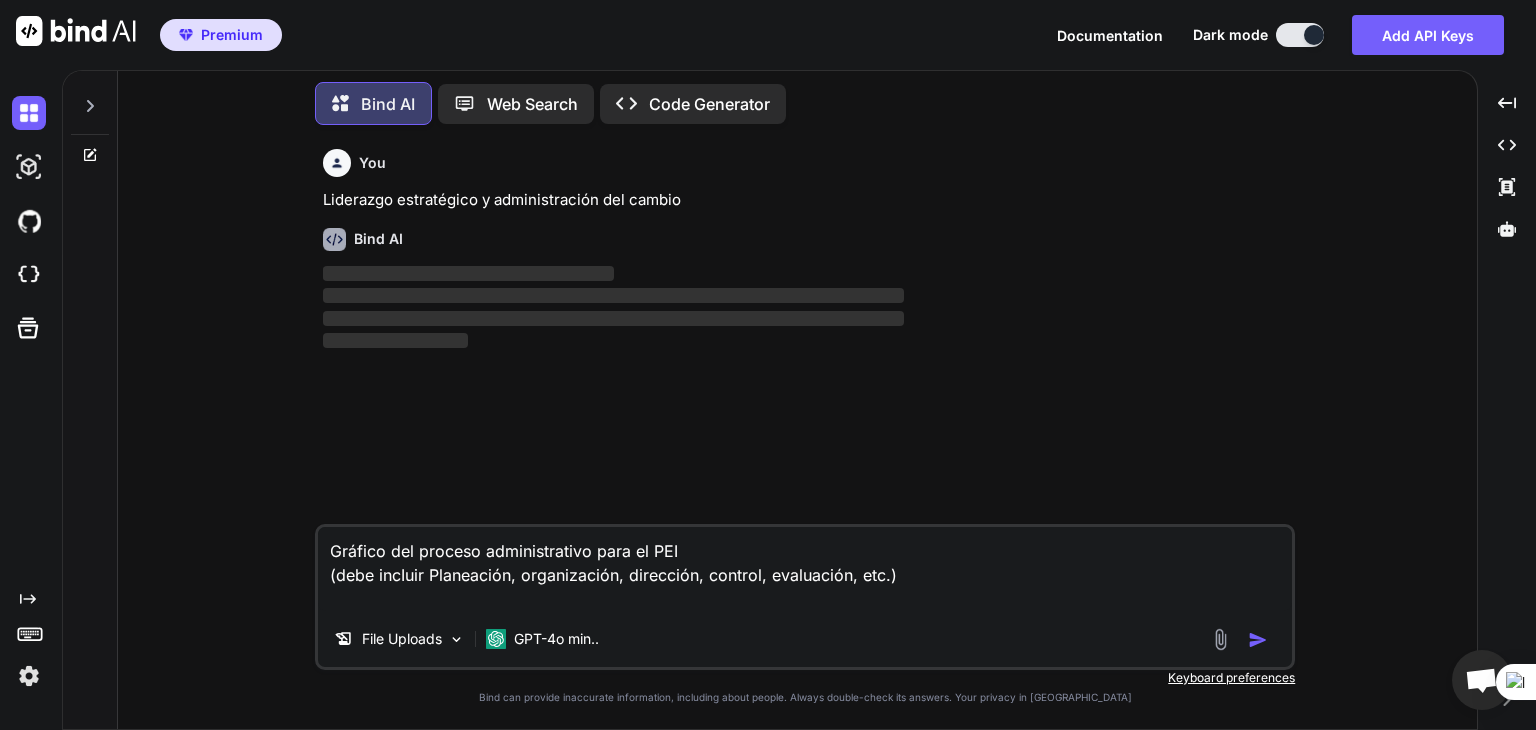 click at bounding box center (1258, 640) 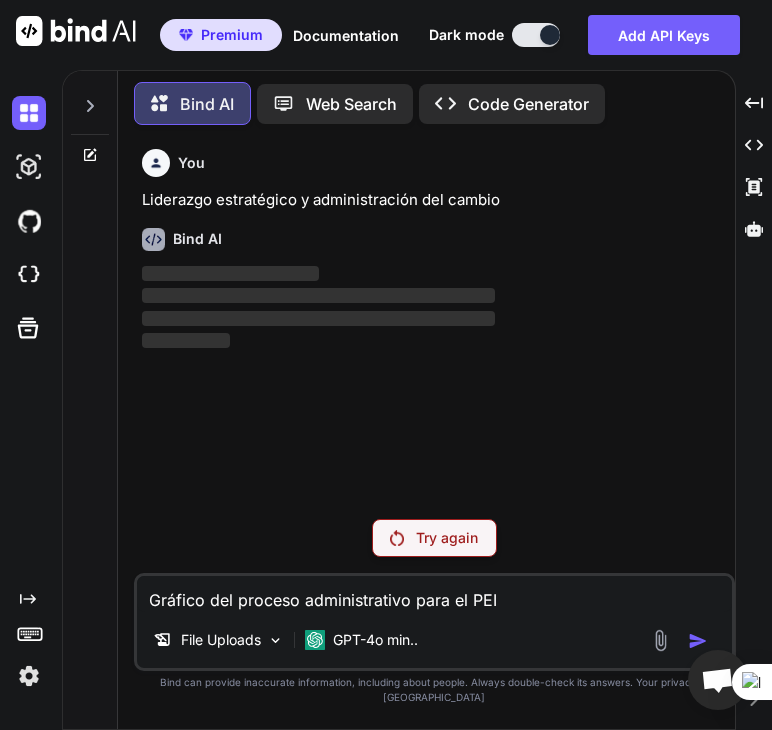 click on "Try again" at bounding box center (447, 538) 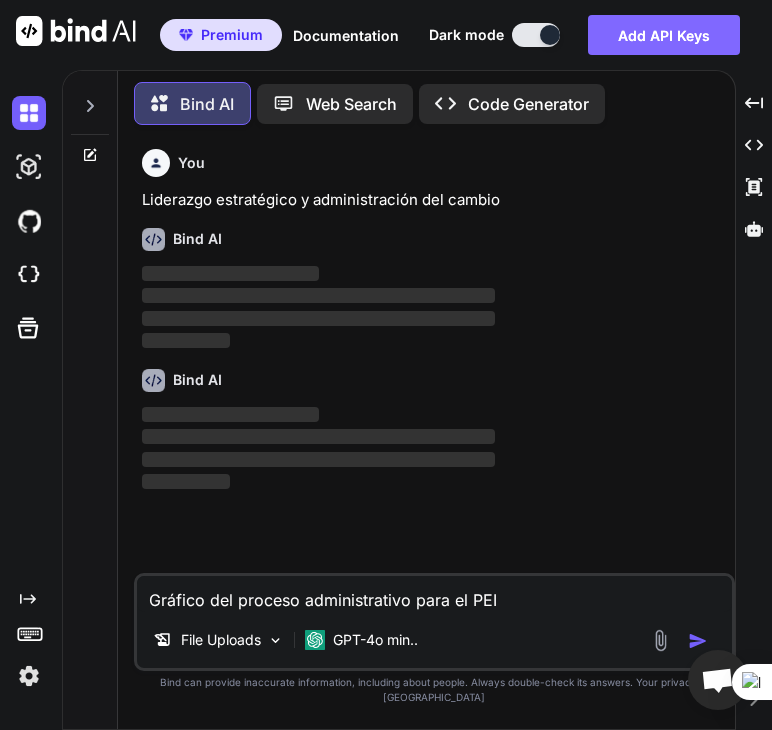 click on "Add API Keys" at bounding box center [664, 35] 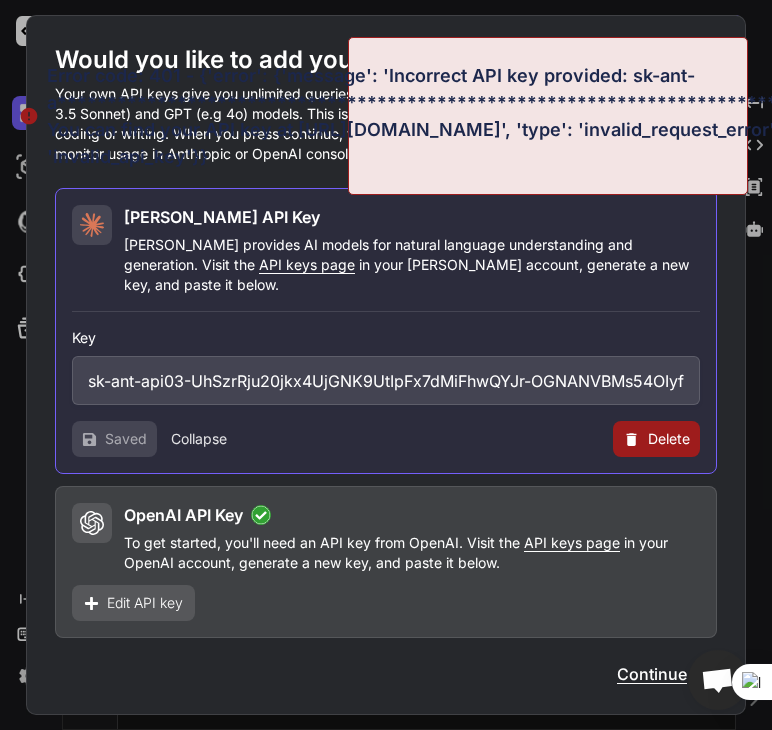 click on "Collapse" at bounding box center [199, 439] 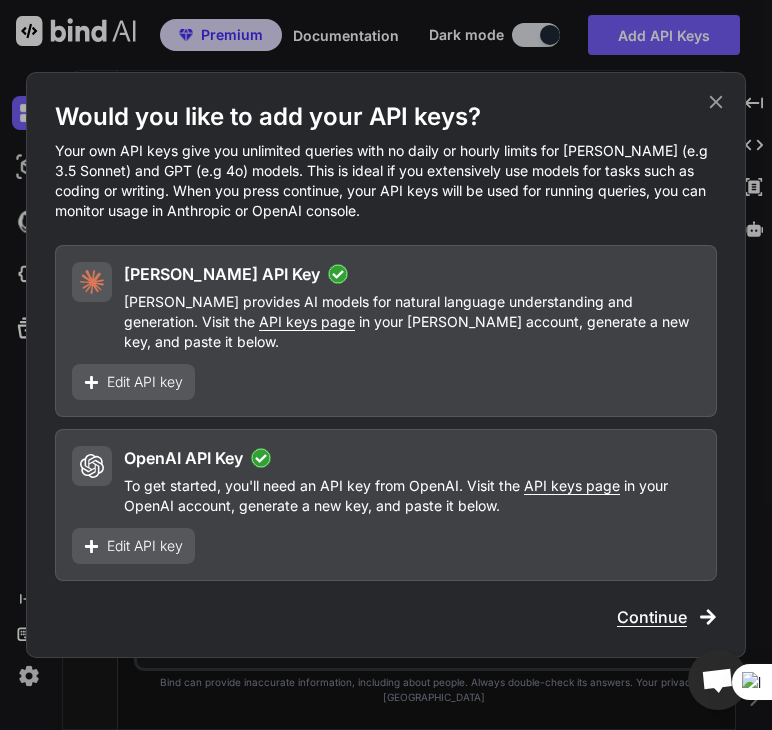 click on "Continue" at bounding box center (652, 617) 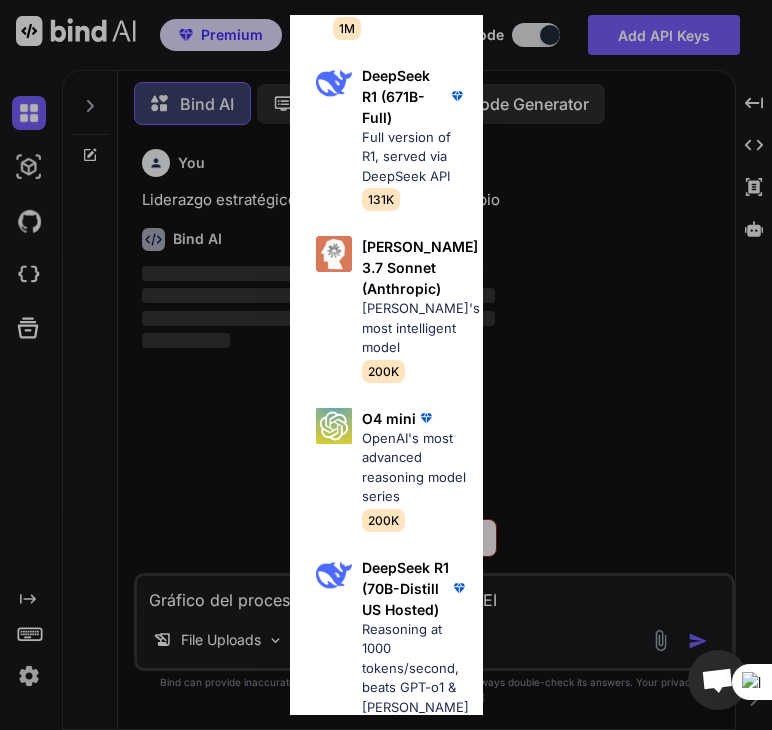 scroll, scrollTop: 1900, scrollLeft: 0, axis: vertical 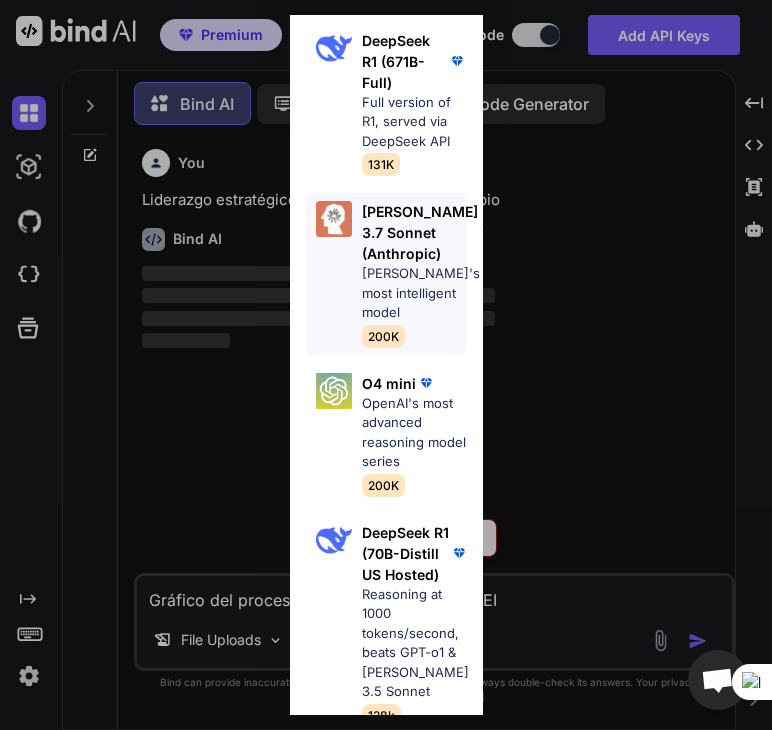 click on "[PERSON_NAME] 3.7 Sonnet (Anthropic)" at bounding box center (420, 232) 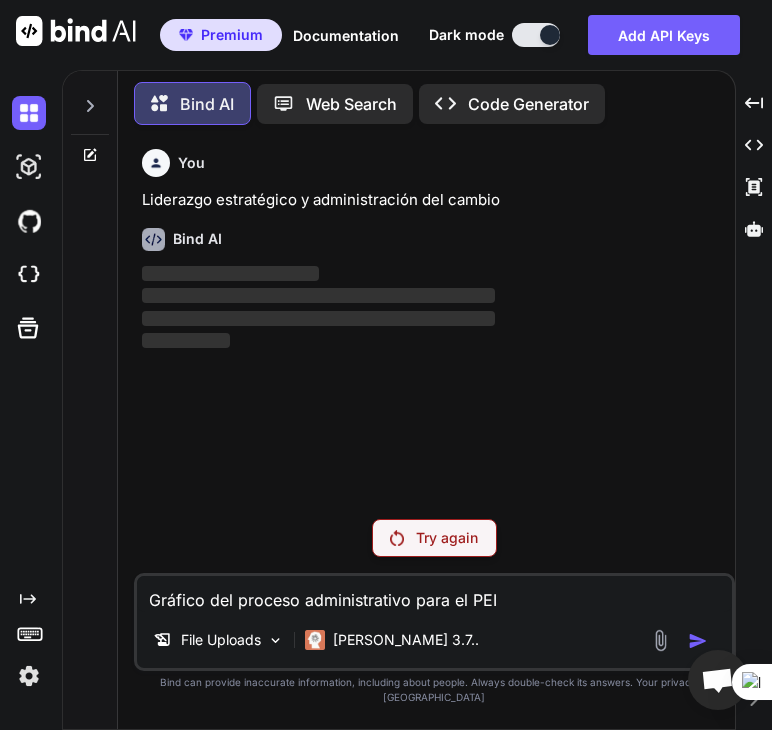 click at bounding box center [397, 538] 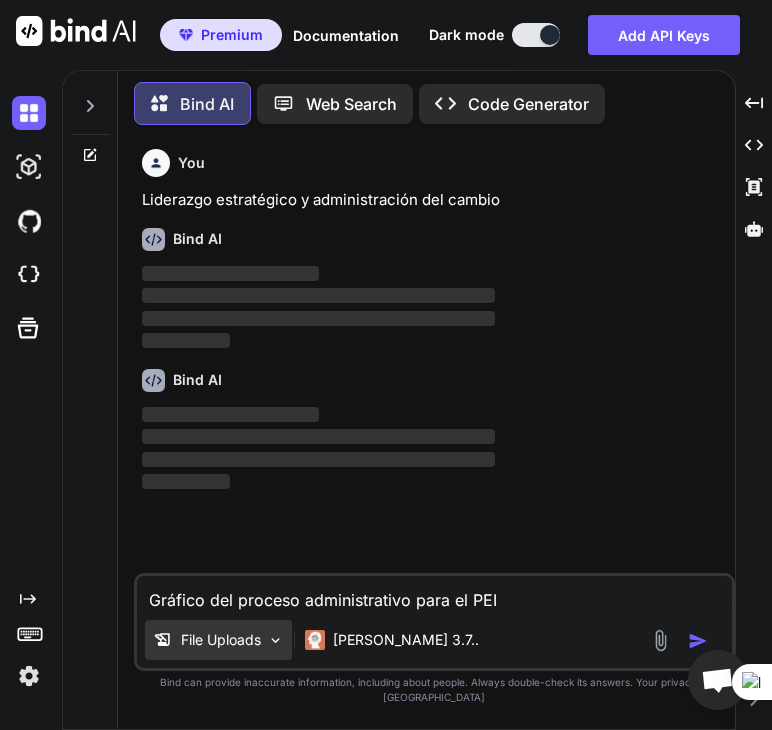 click on "File Uploads" at bounding box center (221, 640) 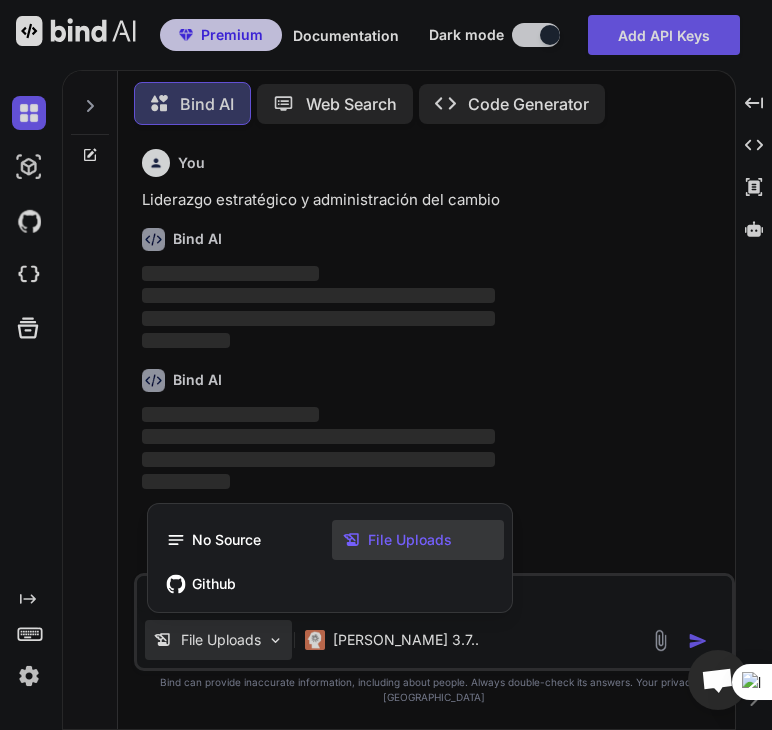 click on "File Uploads" at bounding box center [410, 540] 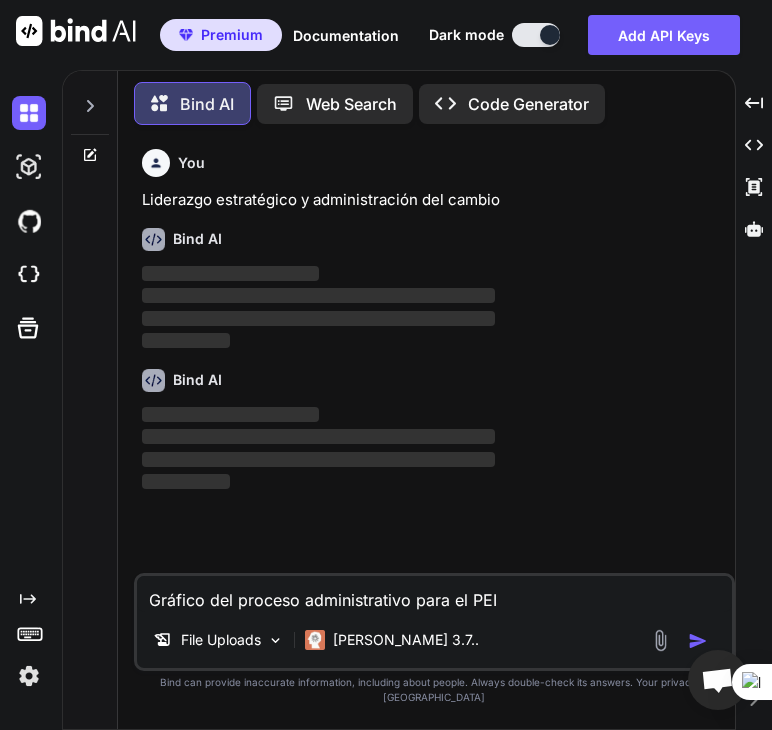 click at bounding box center (660, 640) 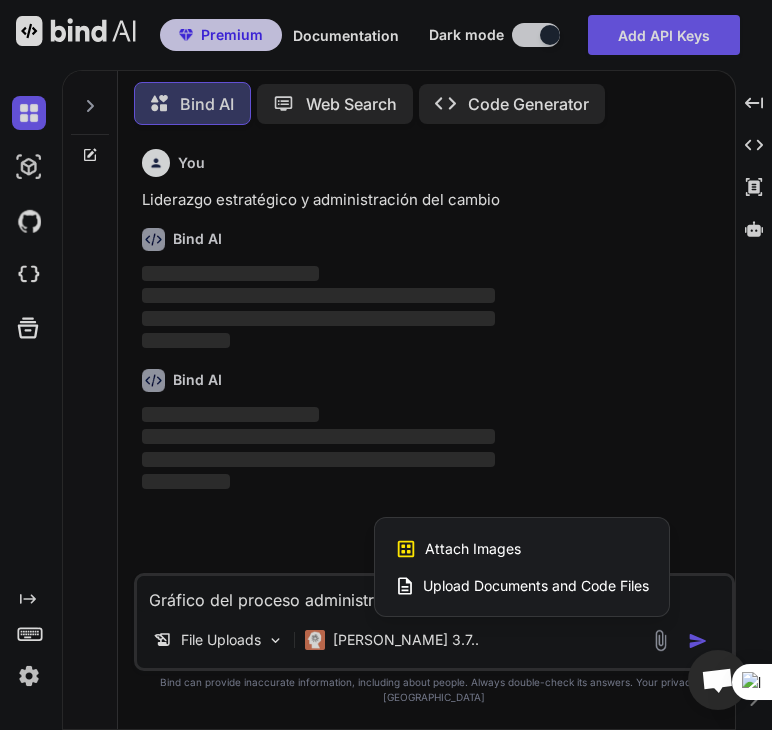 click on "Upload Documents and Code Files" at bounding box center (522, 586) 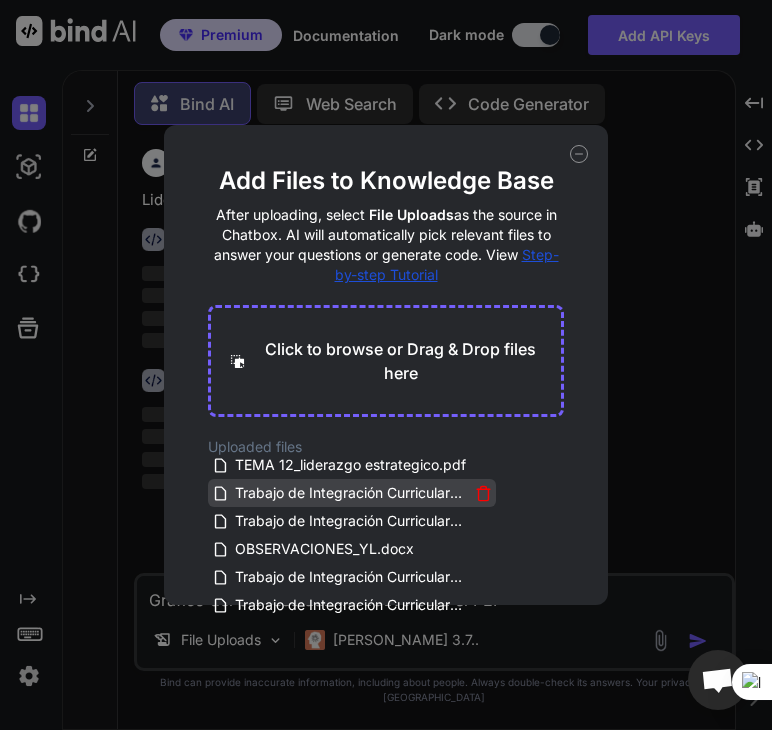 scroll, scrollTop: 8, scrollLeft: 0, axis: vertical 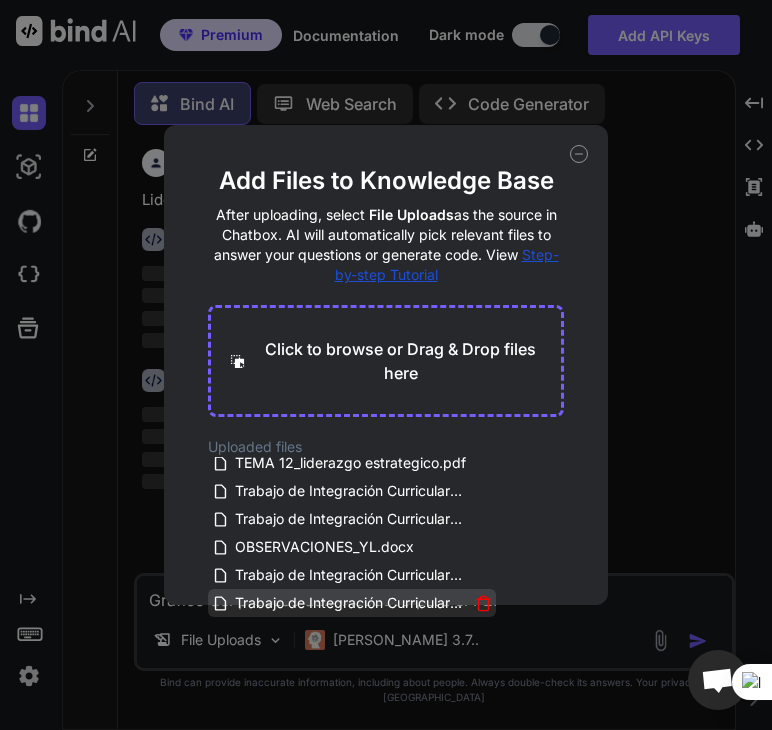 click 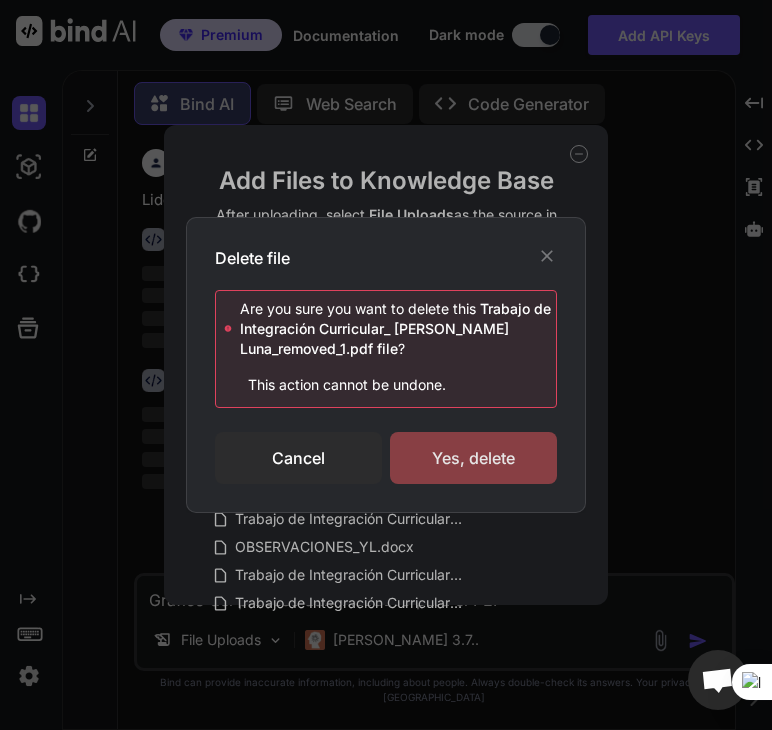 click on "Yes, delete" at bounding box center [473, 458] 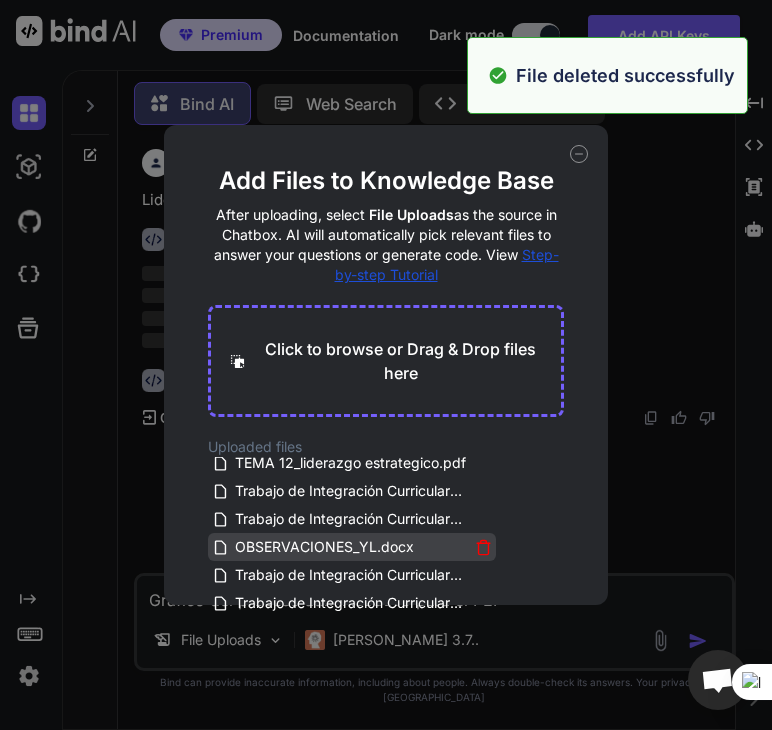 scroll, scrollTop: 0, scrollLeft: 0, axis: both 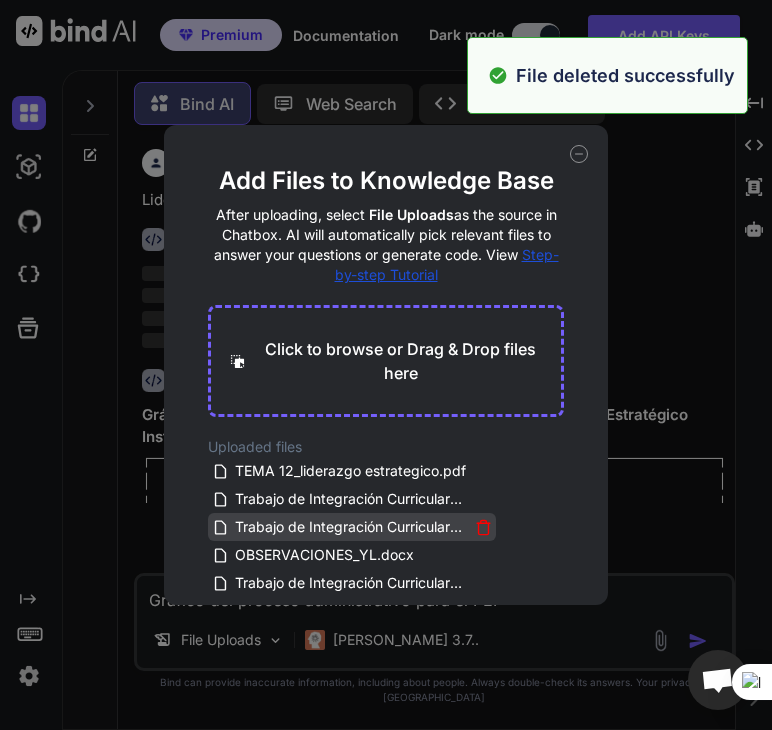 click on "Trabajo de Integración Curricular_ [PERSON_NAME] Luna_removed_3.pdf" at bounding box center (352, 527) 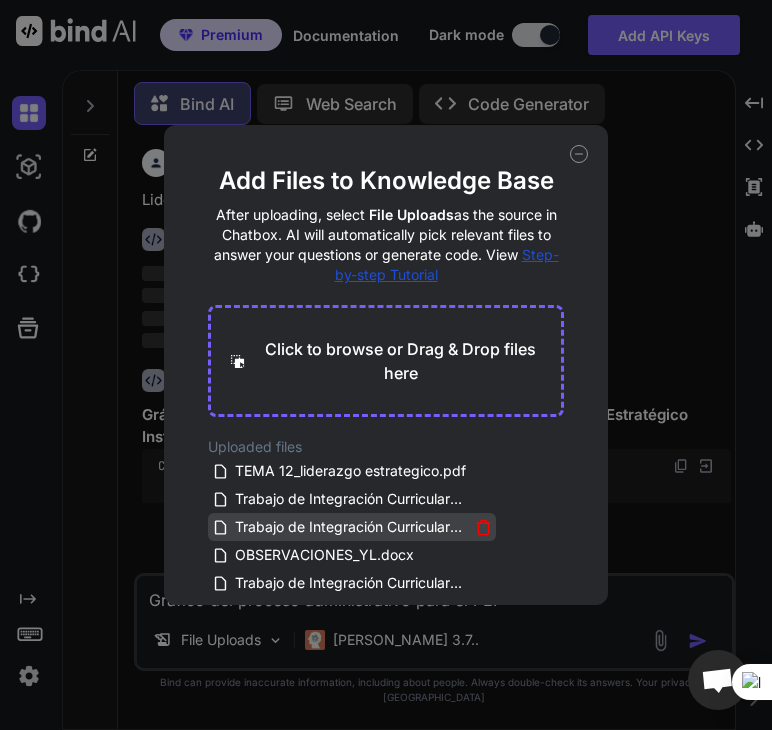 click 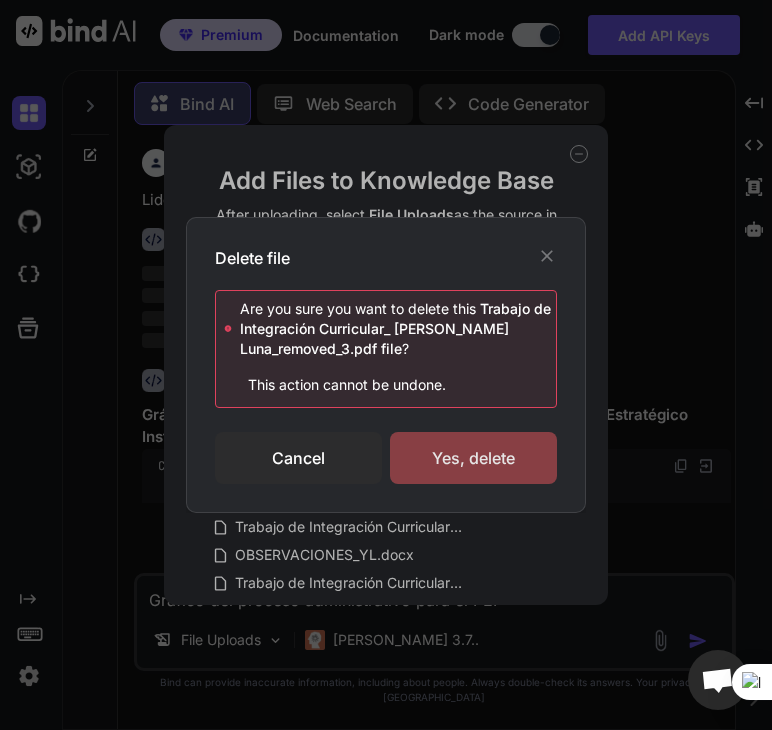 click on "Yes, delete" at bounding box center [473, 458] 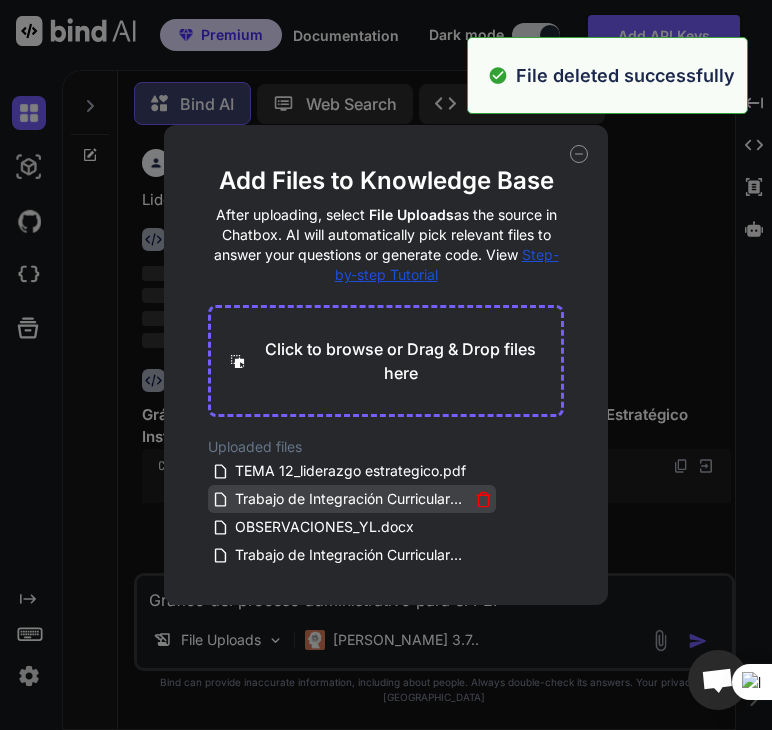 click 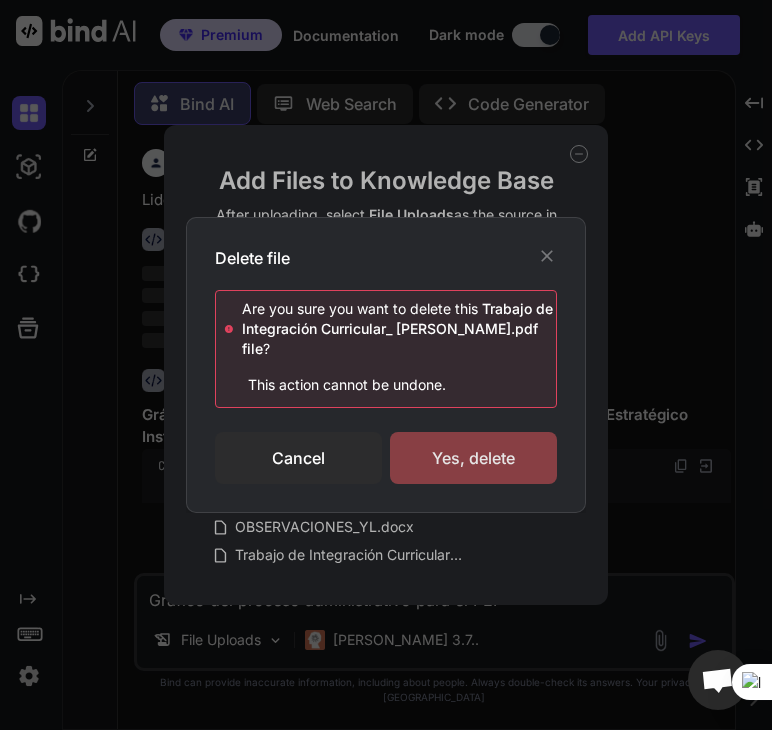 click on "Yes, delete" at bounding box center [473, 458] 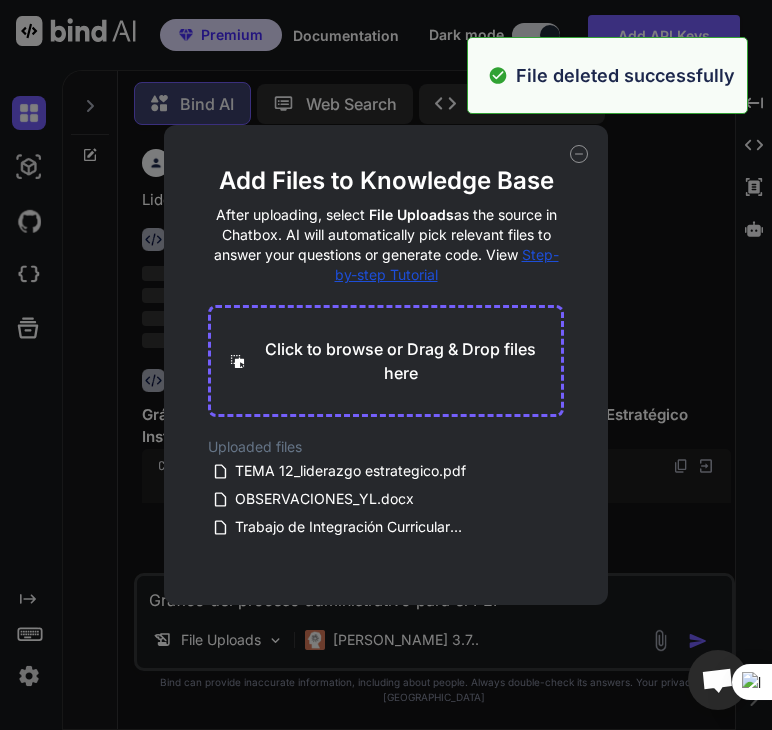 click on "Add Files to Knowledge Base After uploading, select   File Uploads  as the source in Chatbox. AI will automatically pick relevant files to answer your questions or generate code. View   Step-by-step Tutorial Click to browse or Drag & Drop files here Uploaded files TEMA 12_liderazgo estrategico.pdf OBSERVACIONES_YL.docx Trabajo de Integración Curricular_ [PERSON_NAME] Luna_removed_2.pdf" at bounding box center [386, 365] 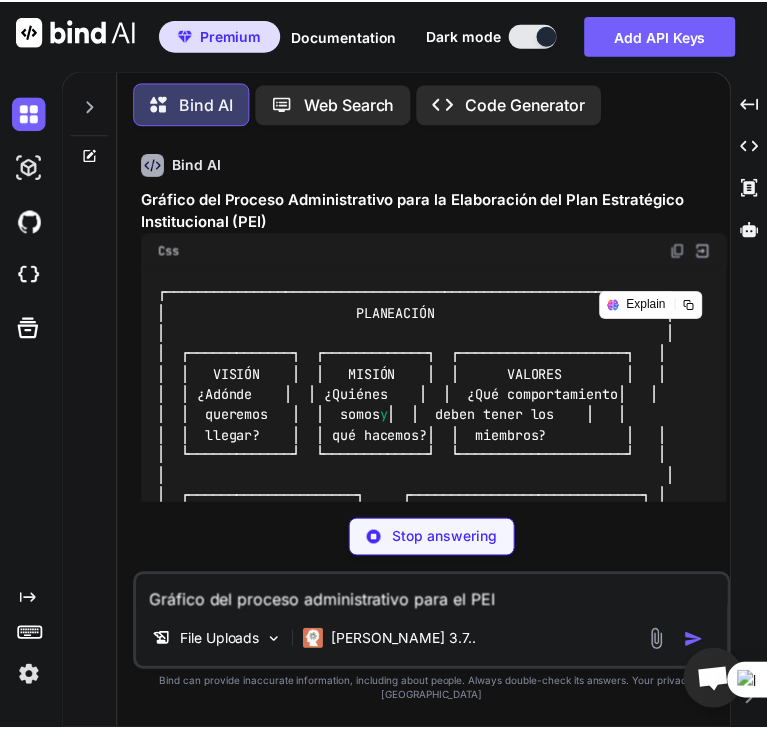 scroll, scrollTop: 200, scrollLeft: 0, axis: vertical 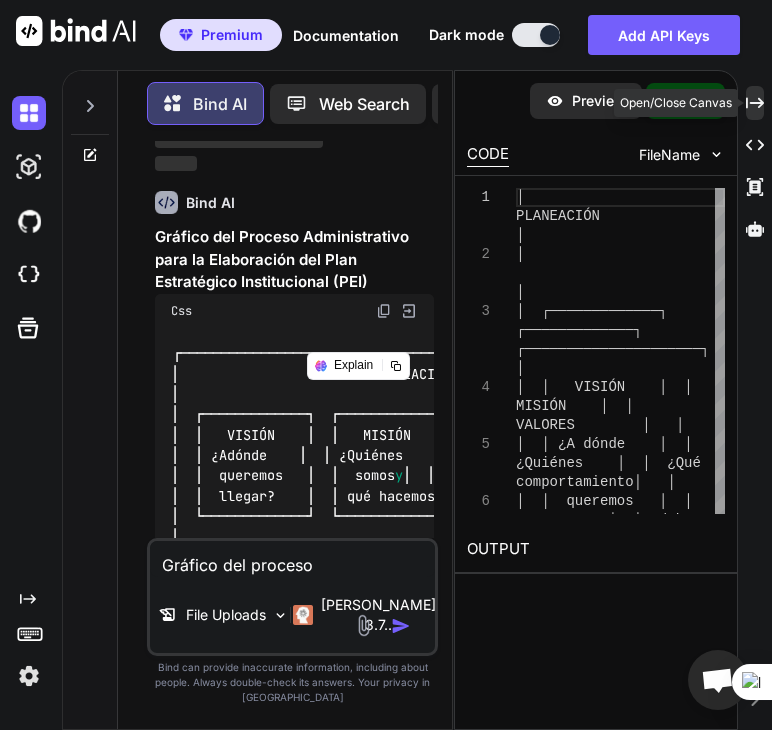 click 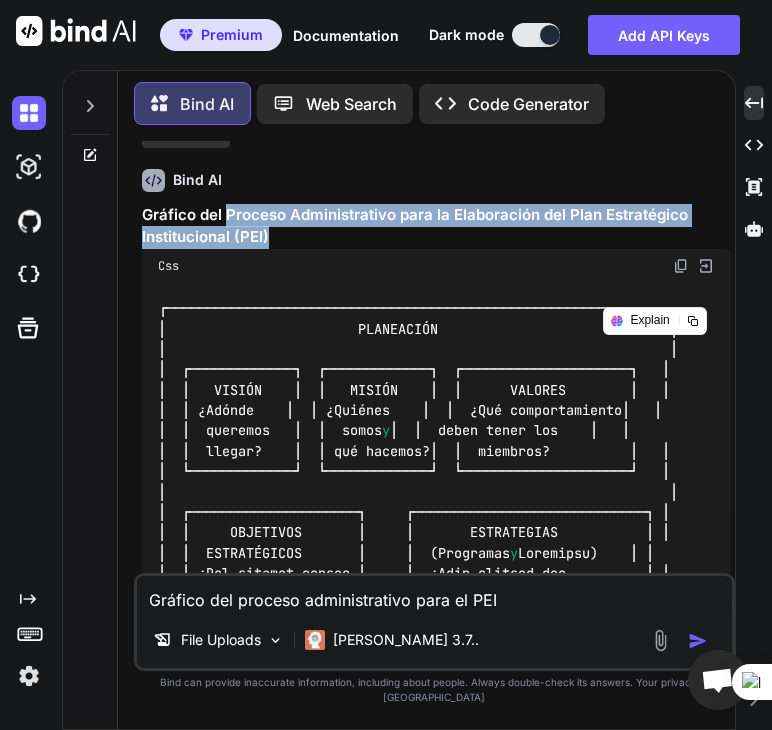 drag, startPoint x: 227, startPoint y: 214, endPoint x: 273, endPoint y: 238, distance: 51.884487 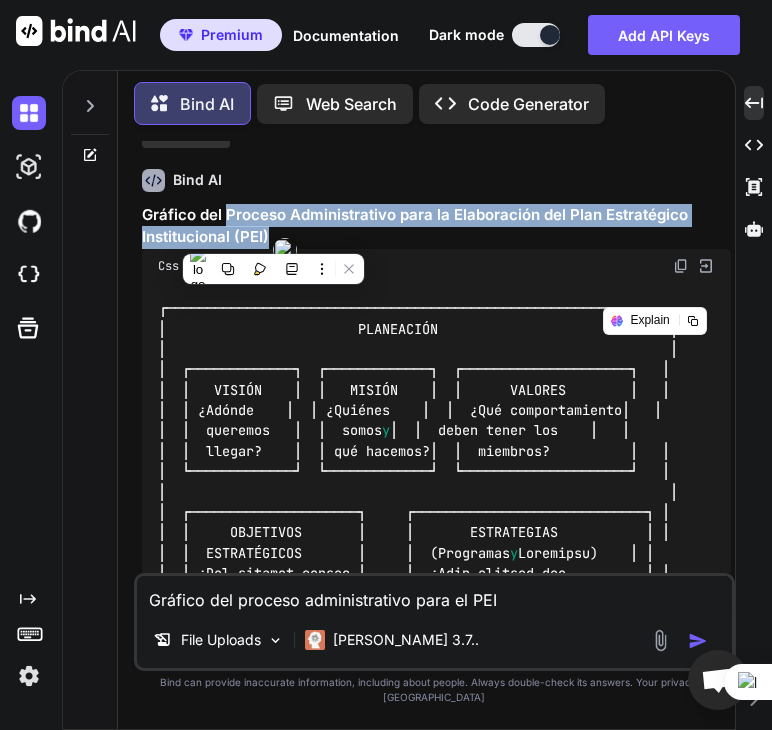copy on "Proceso Administrativo para la Elaboración del Plan Estratégico Institucional (PEI)" 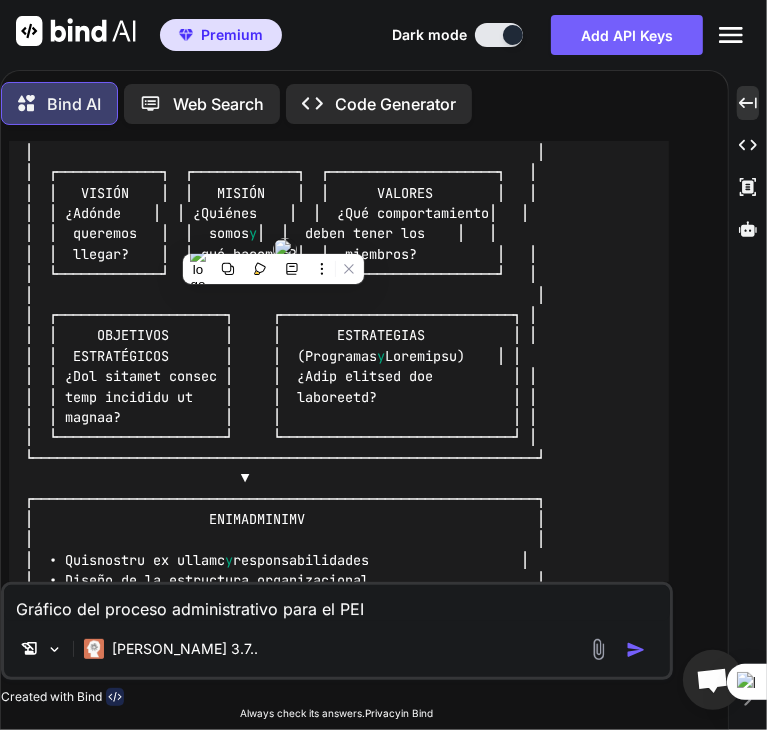 scroll, scrollTop: 400, scrollLeft: 0, axis: vertical 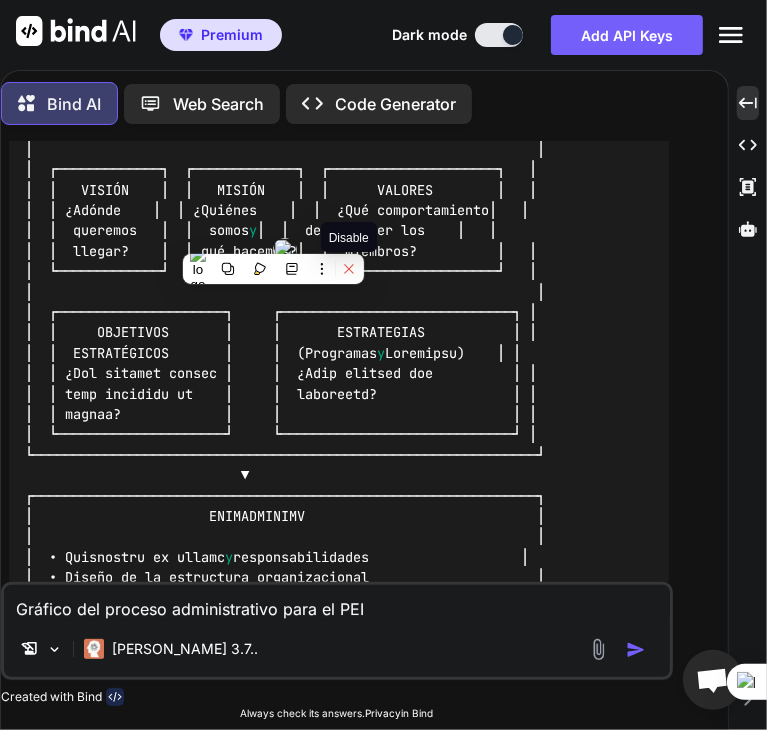 click 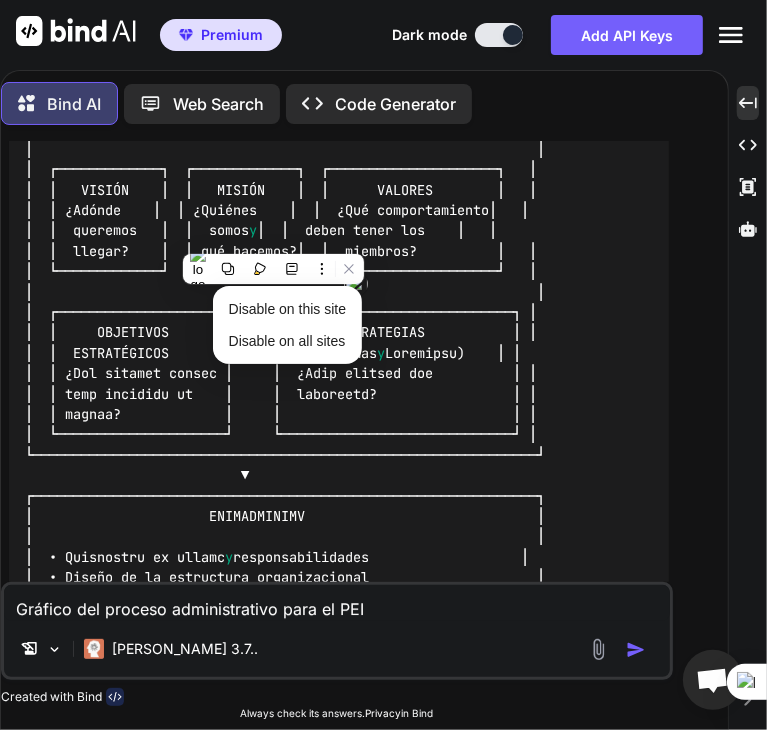 click on "┌───────────────────────────────────────────────────────────────┐
│                        PLANEACIÓN                             │
│                                                               │
│  ┌─────────────┐  ┌─────────────┐  ┌─────────────────────┐   │
│  │   VISIÓN    │  │   MISIÓN    │  │      VALORES        │   │
│  │ ¿ A  dónde    │  │ ¿Quiénes    │  │  ¿Qué comportamiento│   │
│  │  queremos   │  │  somos  y y y  responsabilidades                   │
│  • Diseño de la estructura organizacional                     │
│  • Coordinación de recursos humanos, financieros  y y del  talento  y Y y  externo │   │   planeado  y y" at bounding box center [339, 670] 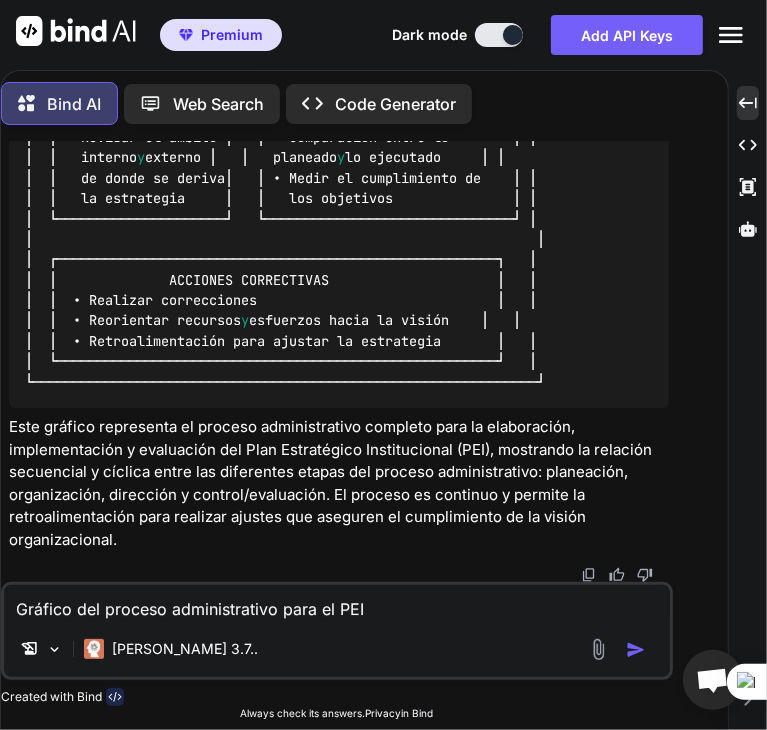 scroll, scrollTop: 1248, scrollLeft: 0, axis: vertical 